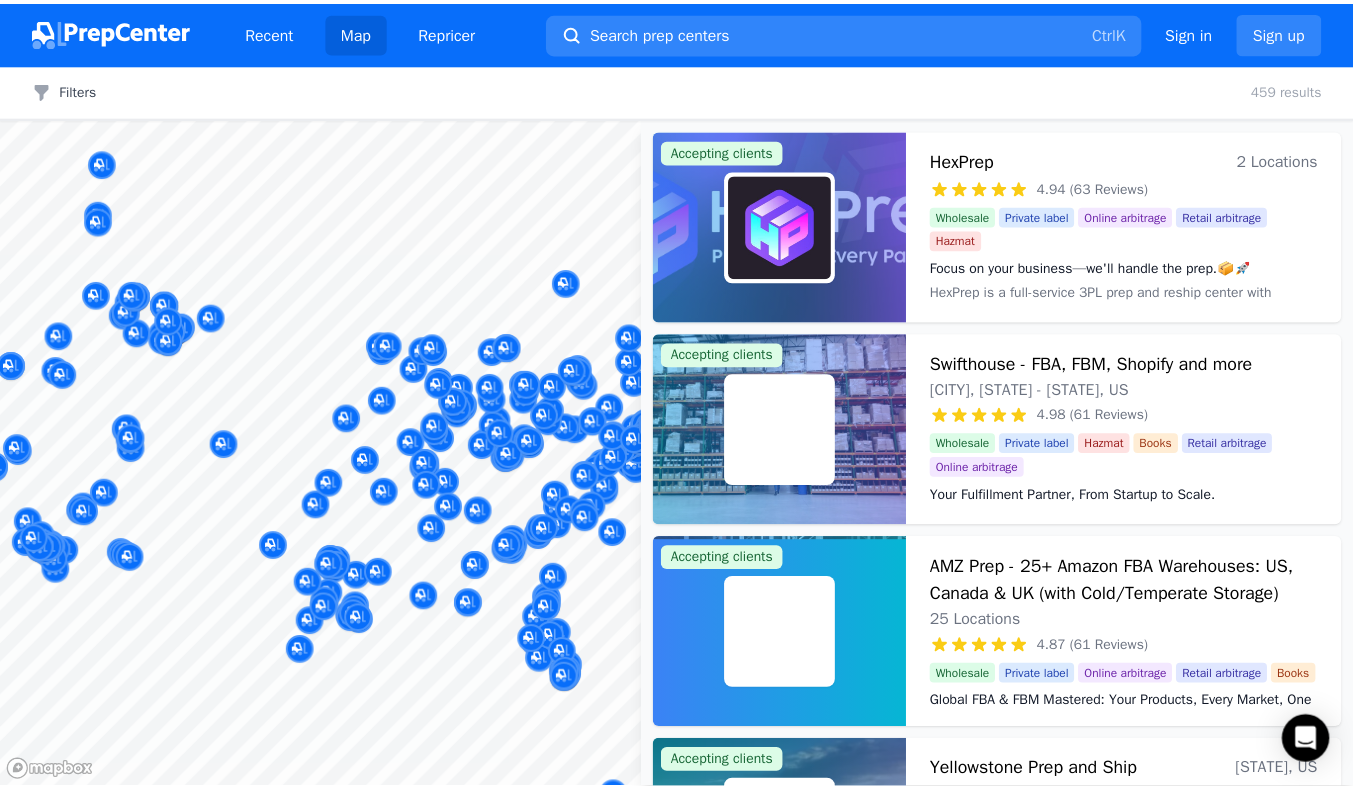 scroll, scrollTop: 0, scrollLeft: 0, axis: both 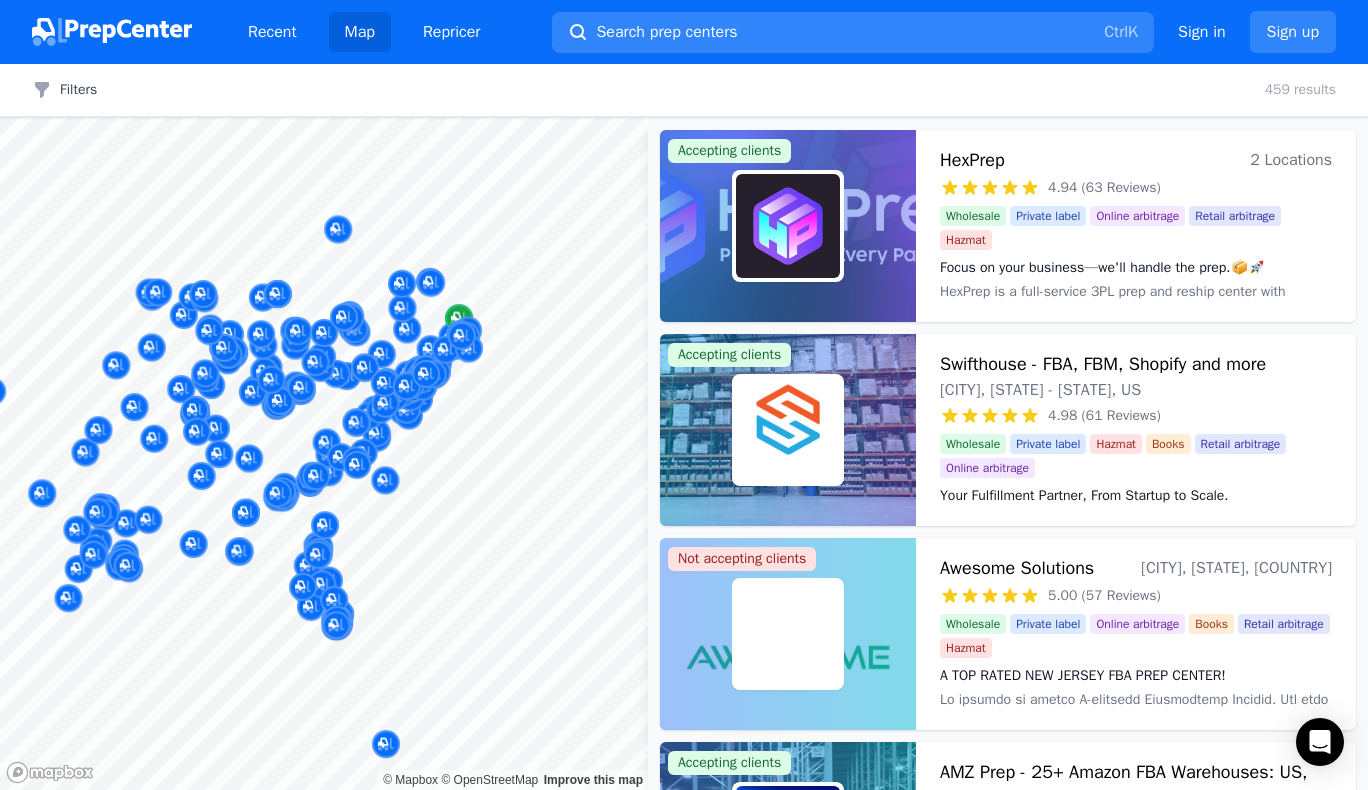 click at bounding box center (324, 118) 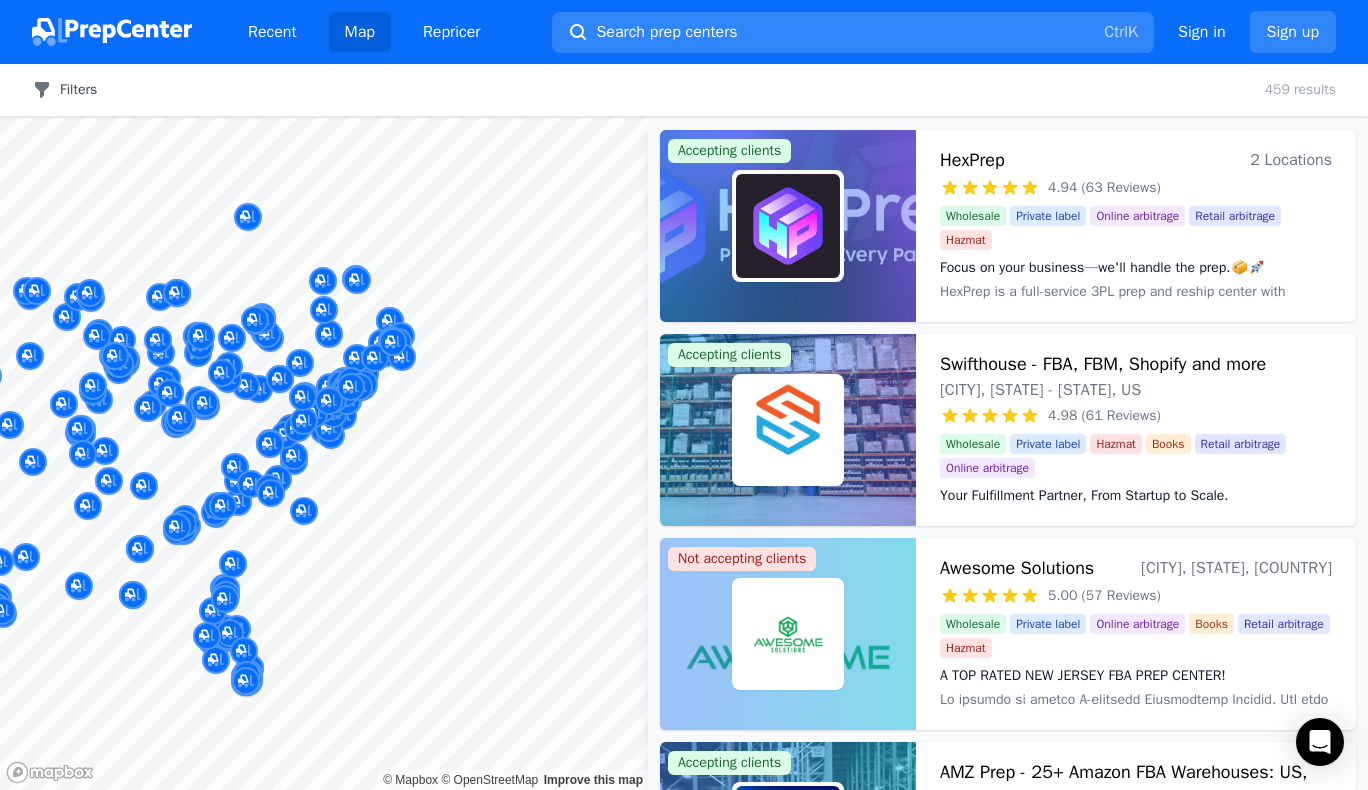click on "Filters" at bounding box center [64, 90] 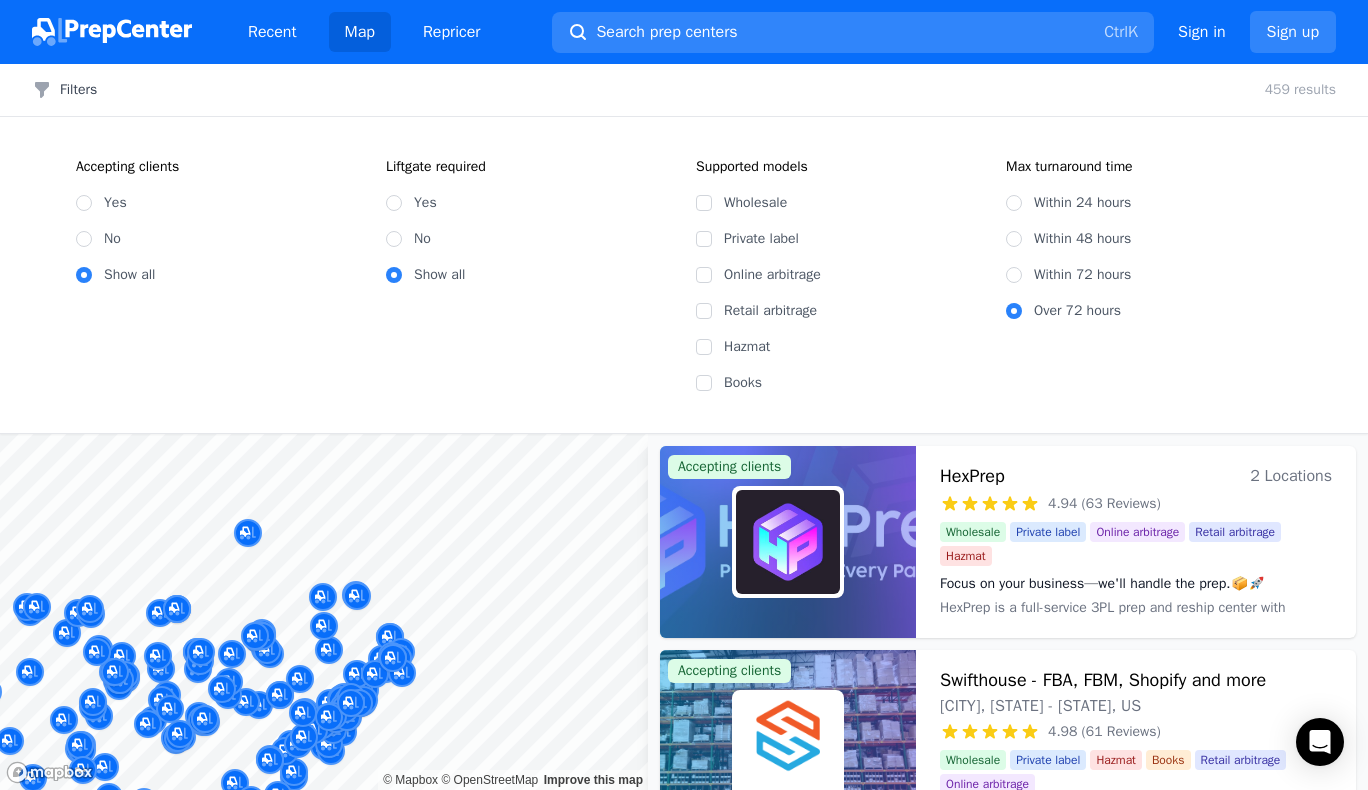 click on "Yes" at bounding box center [219, 203] 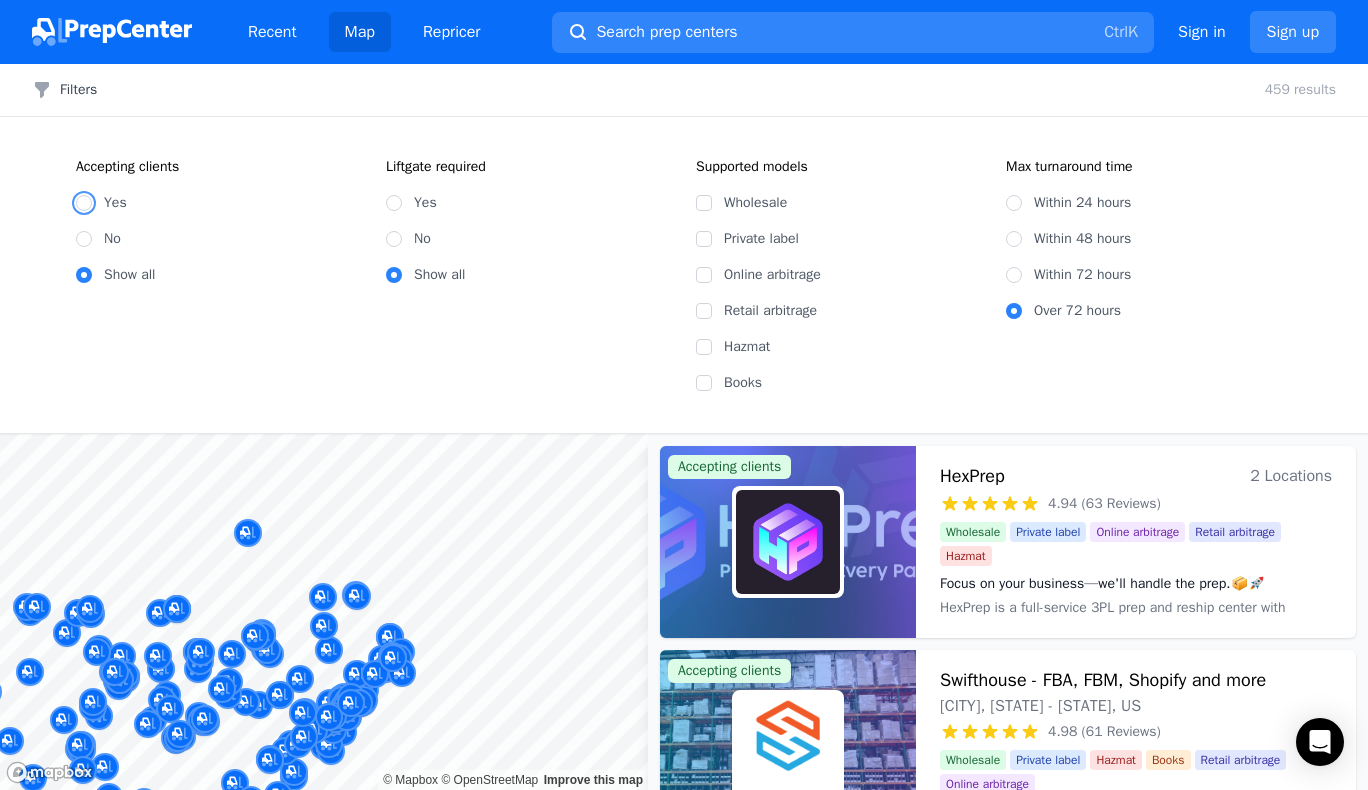 click on "Yes" at bounding box center (84, 203) 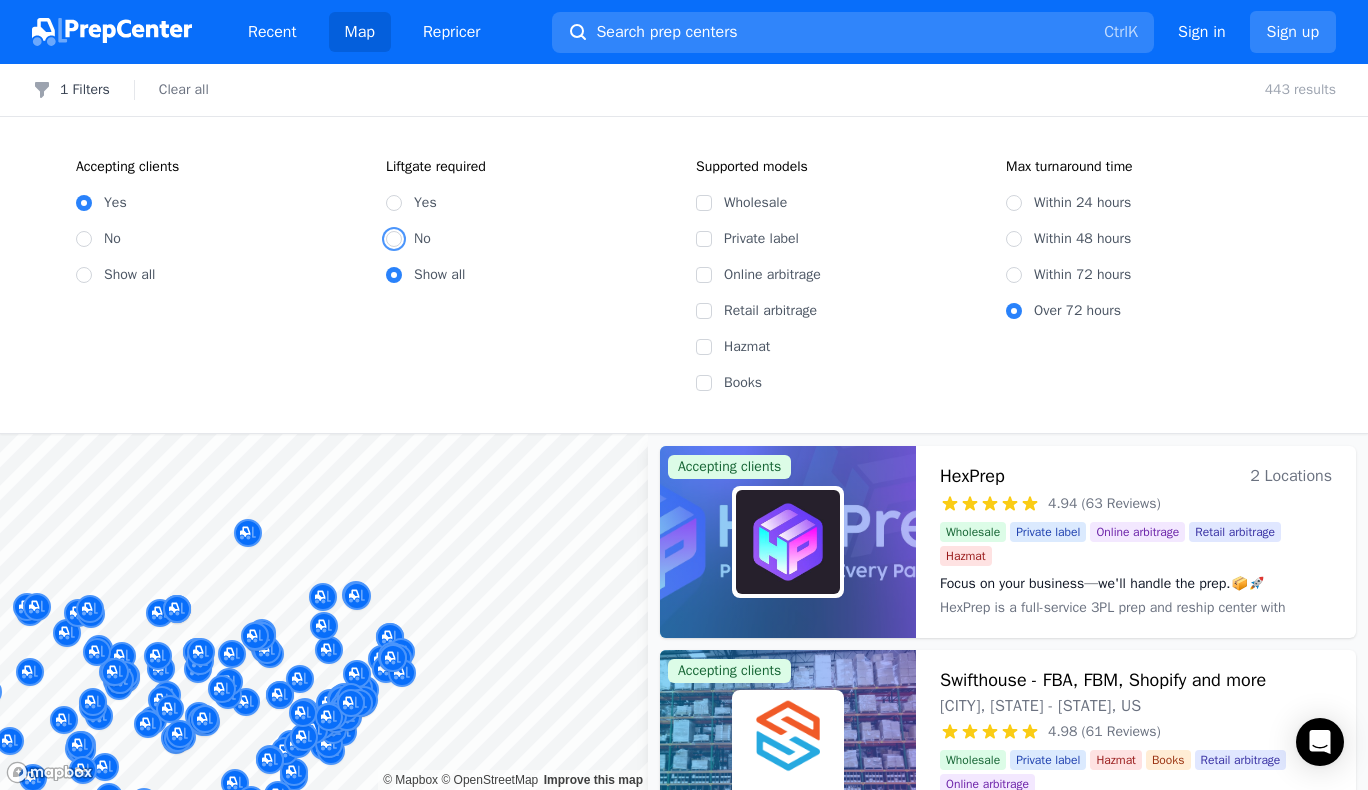 click on "No" at bounding box center [394, 239] 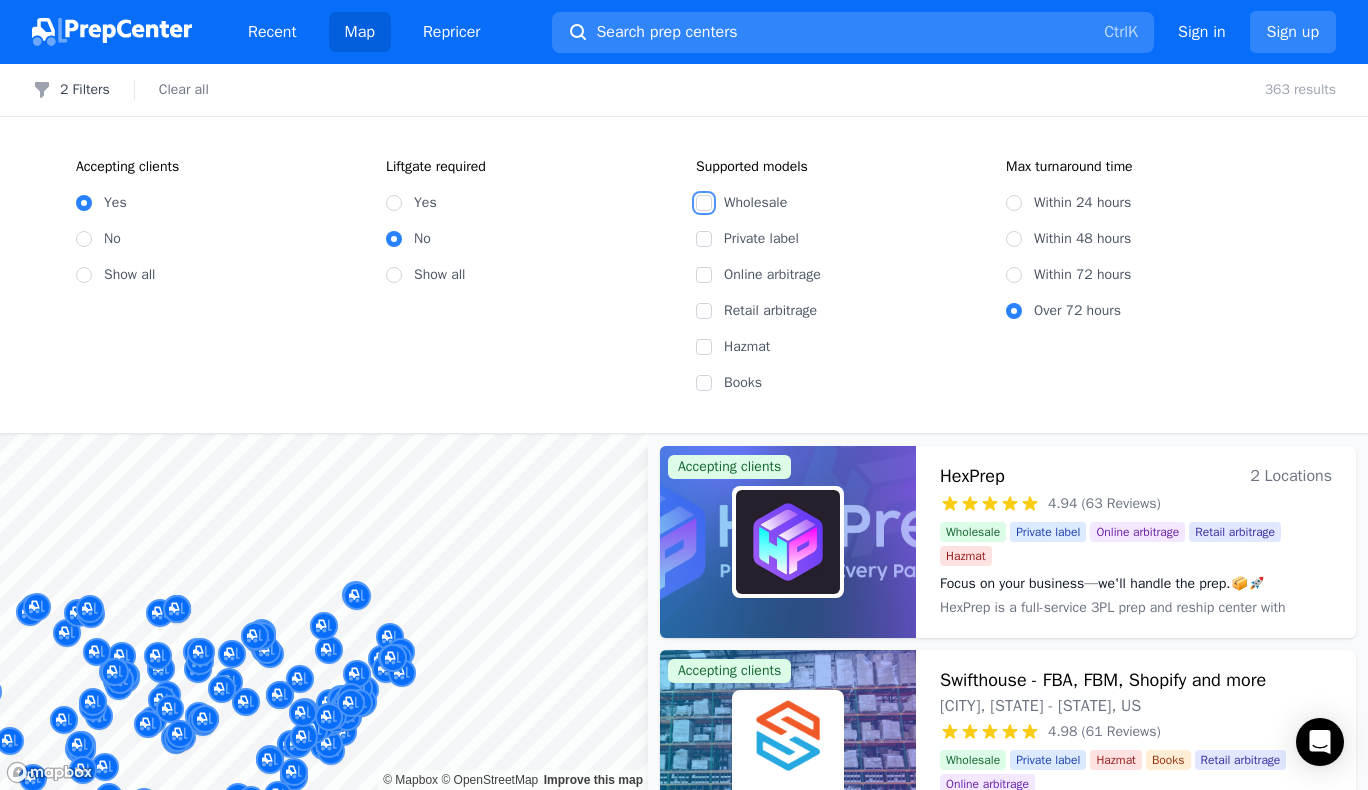 click on "Wholesale" at bounding box center [704, 203] 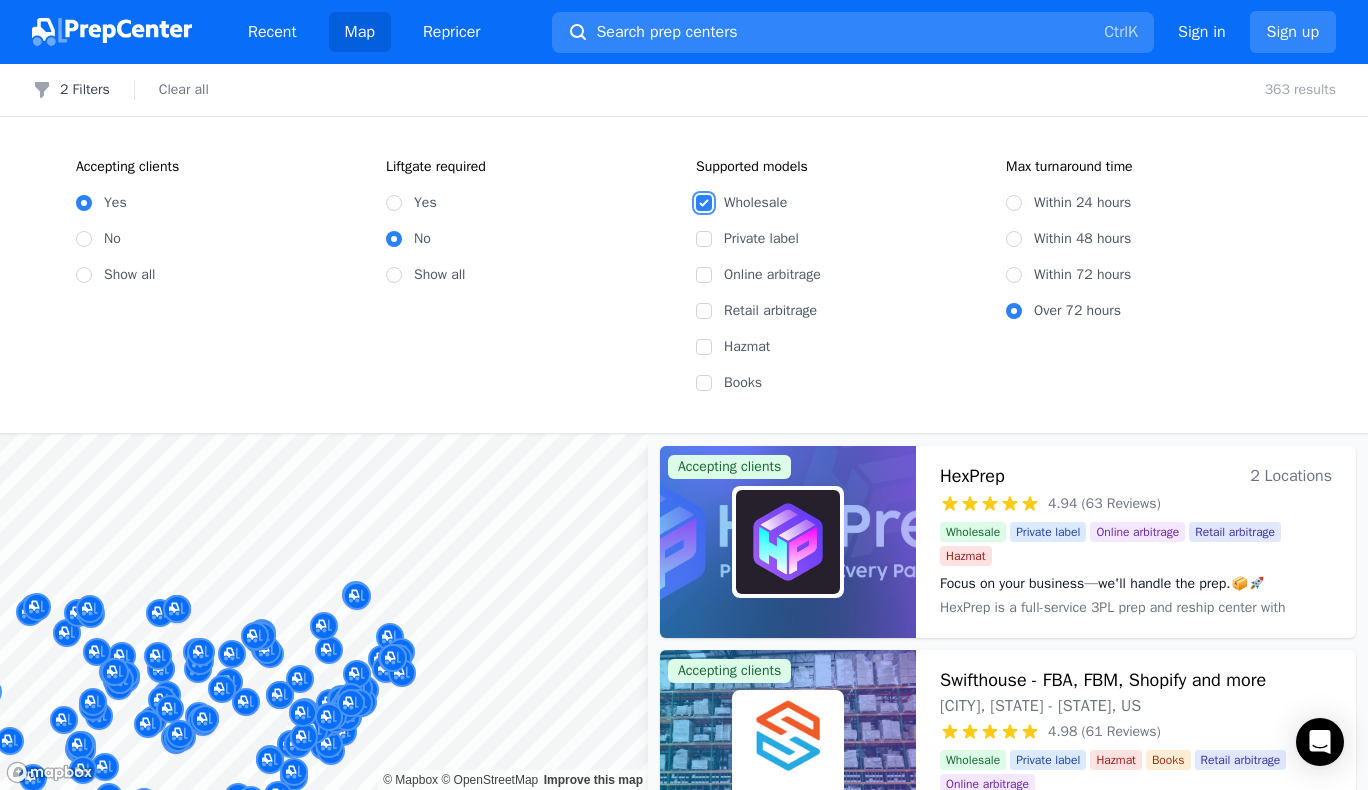 checkbox on "true" 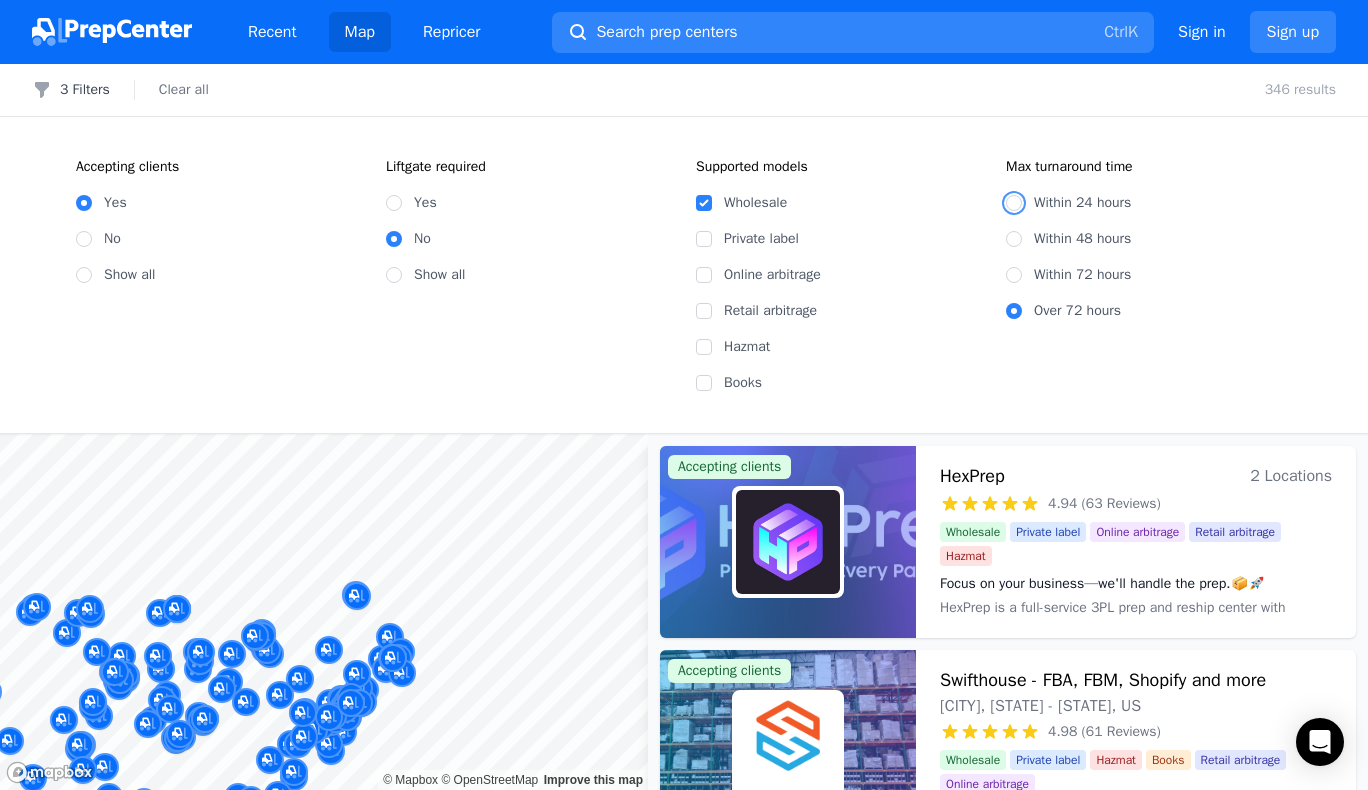 click on "Within 24 hours" at bounding box center (1014, 203) 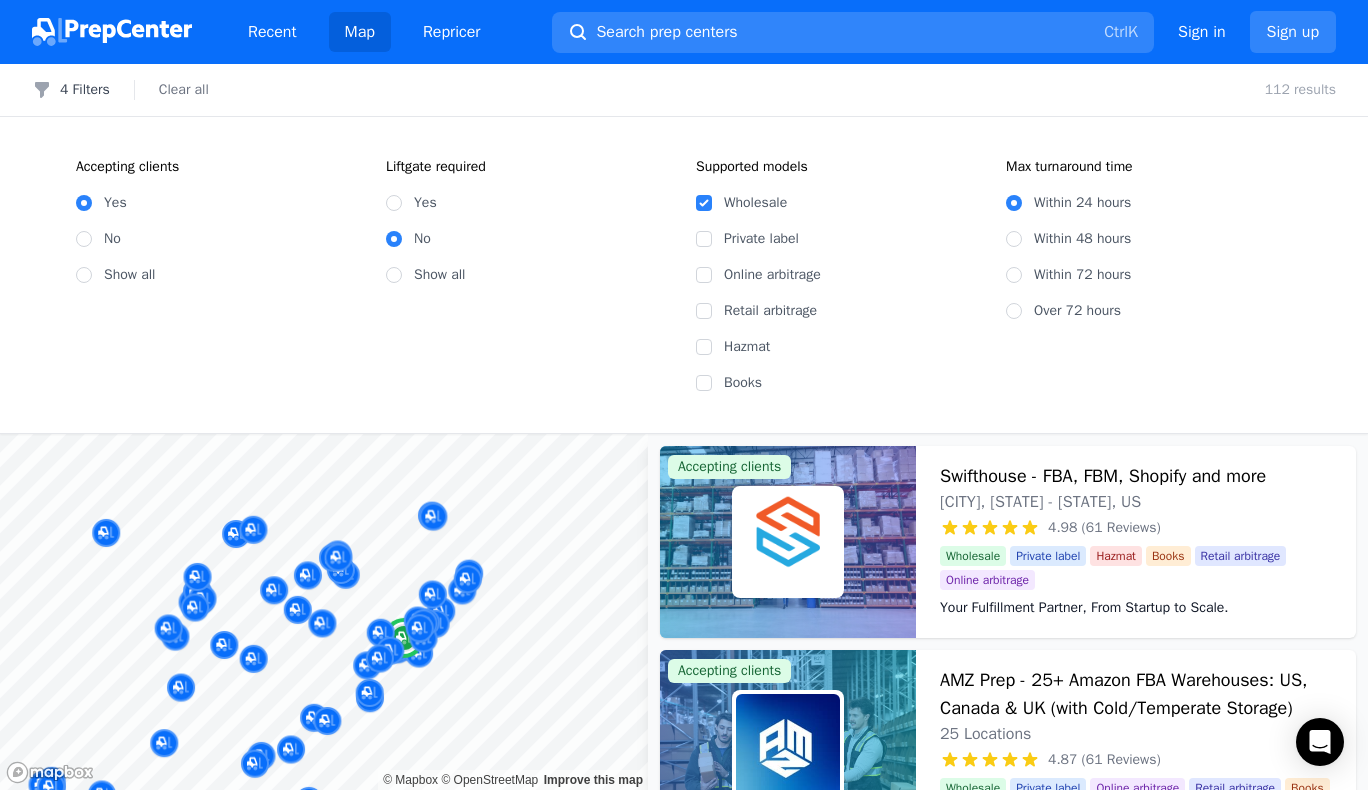 click on "[CITY], [STATE] - [STATE], [COUNTRY]" at bounding box center (684, 612) 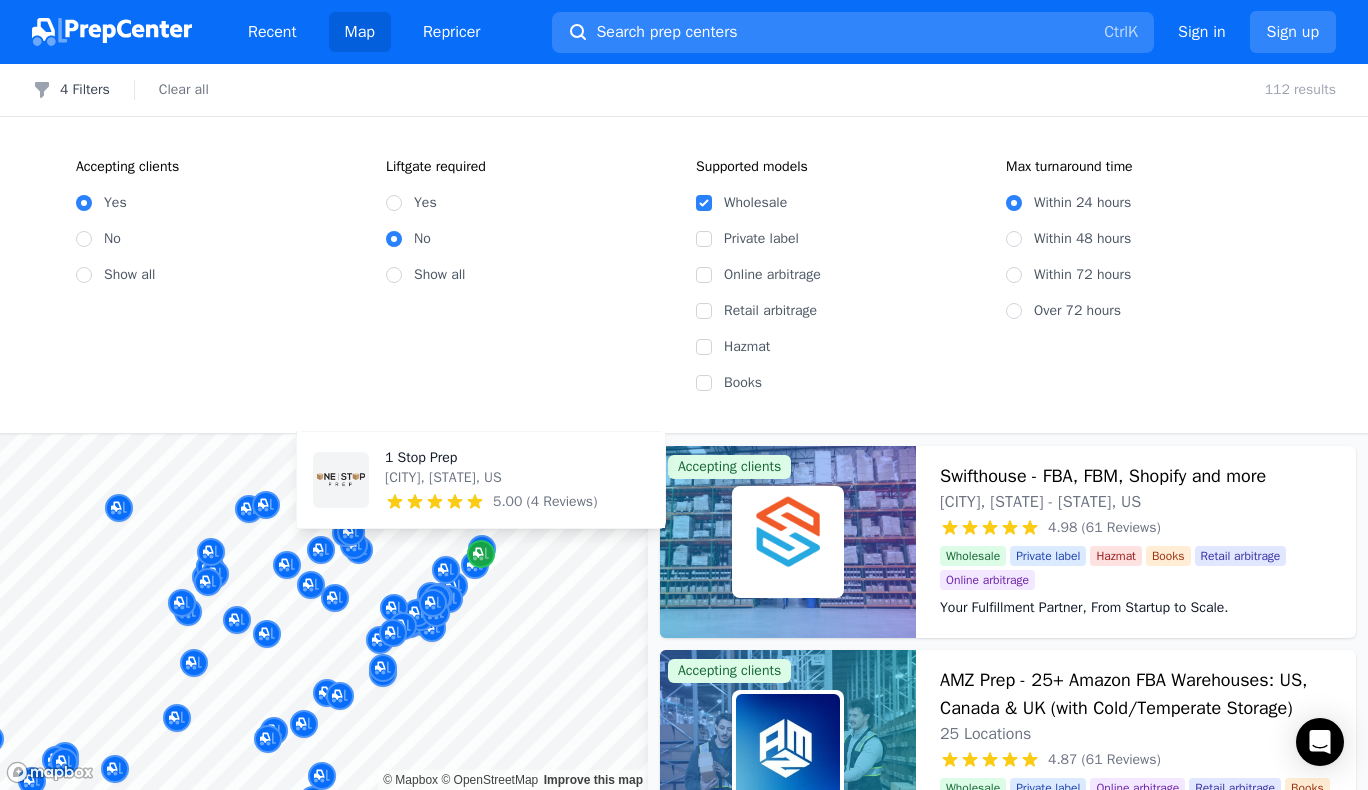 click at bounding box center [481, 554] 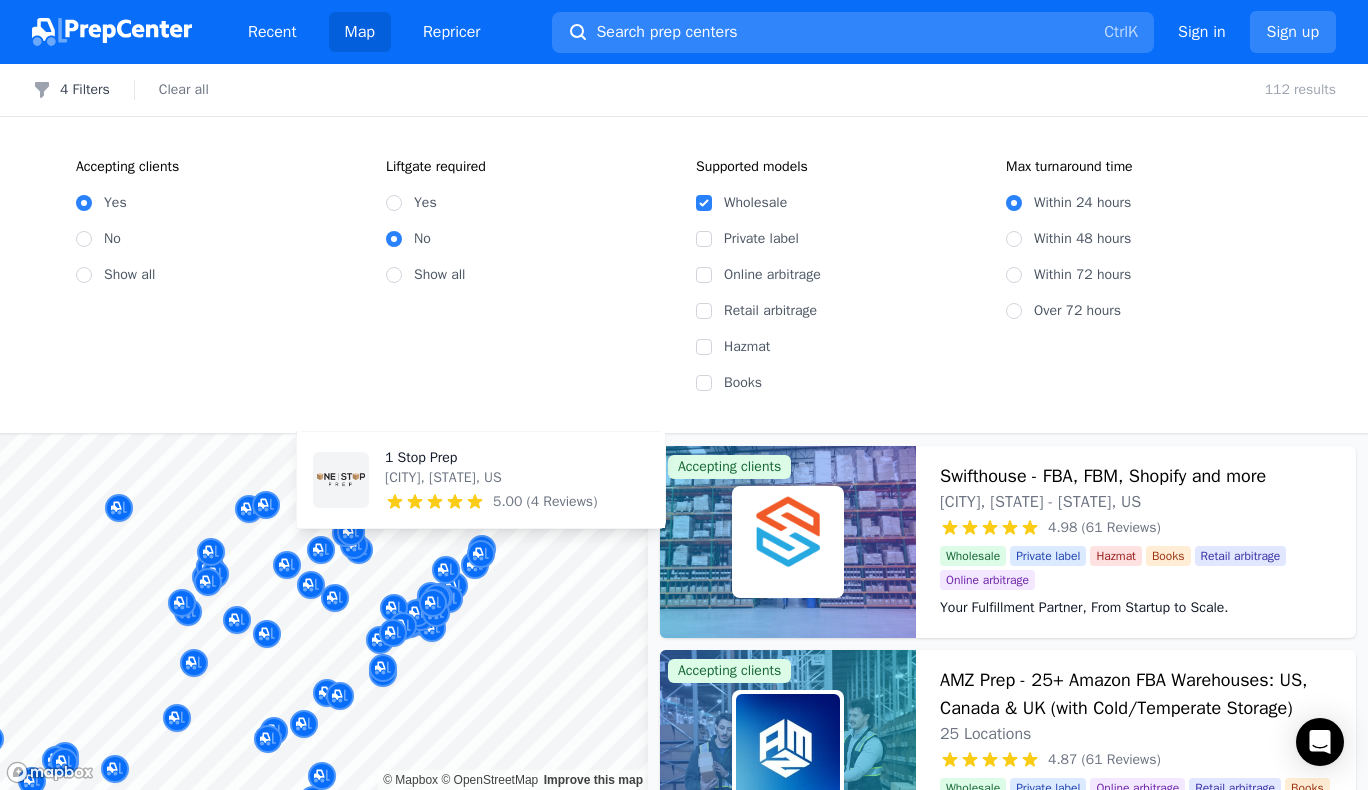 click on "1 Stop Prep" at bounding box center [491, 458] 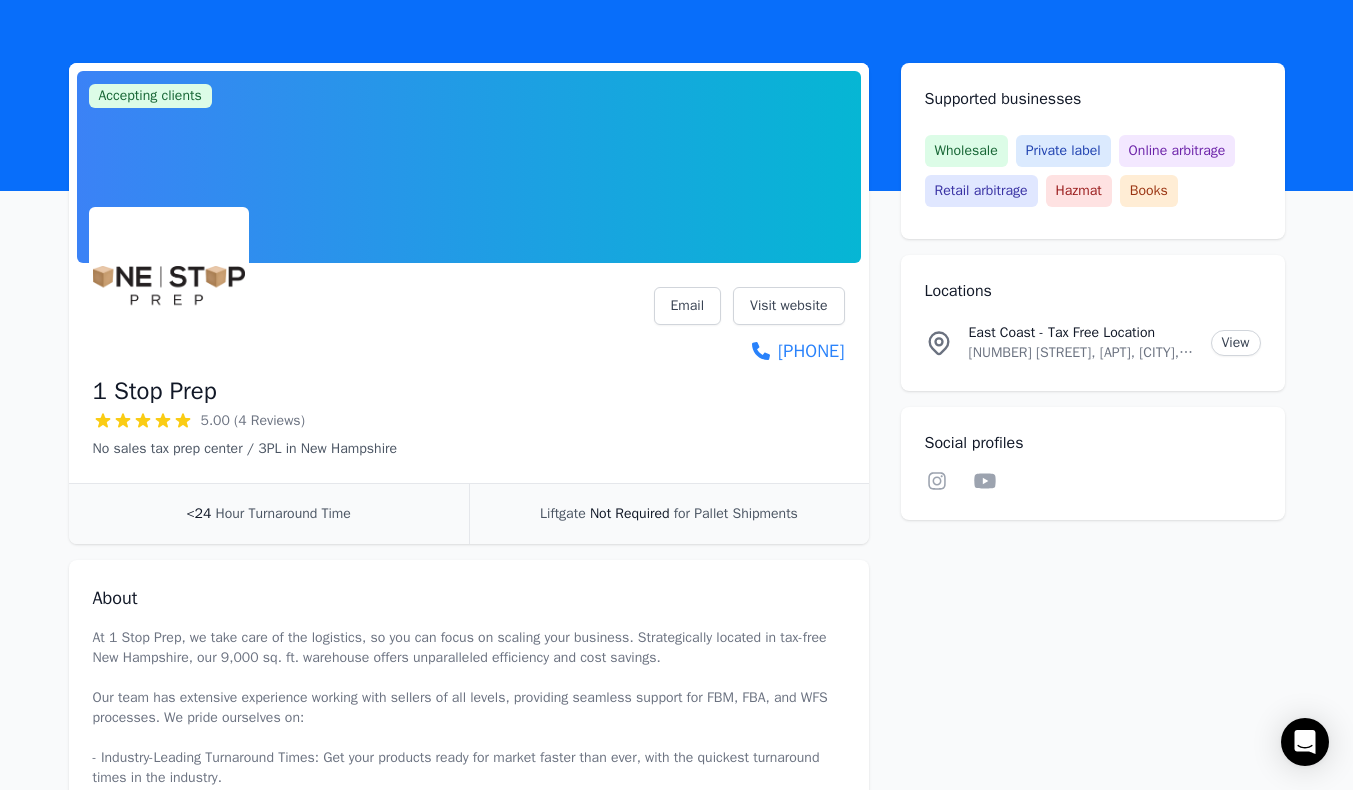 scroll, scrollTop: 59, scrollLeft: 0, axis: vertical 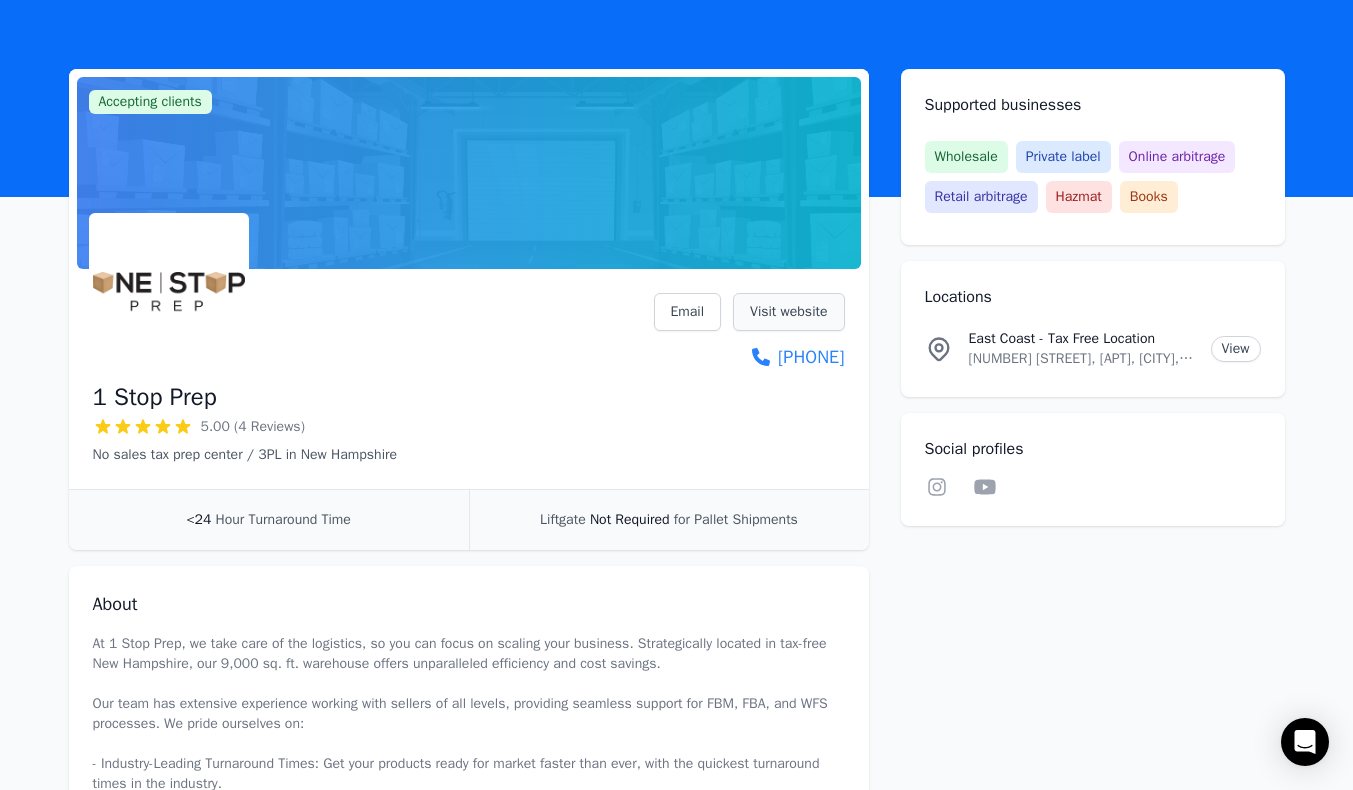 click on "Visit website" at bounding box center [788, 312] 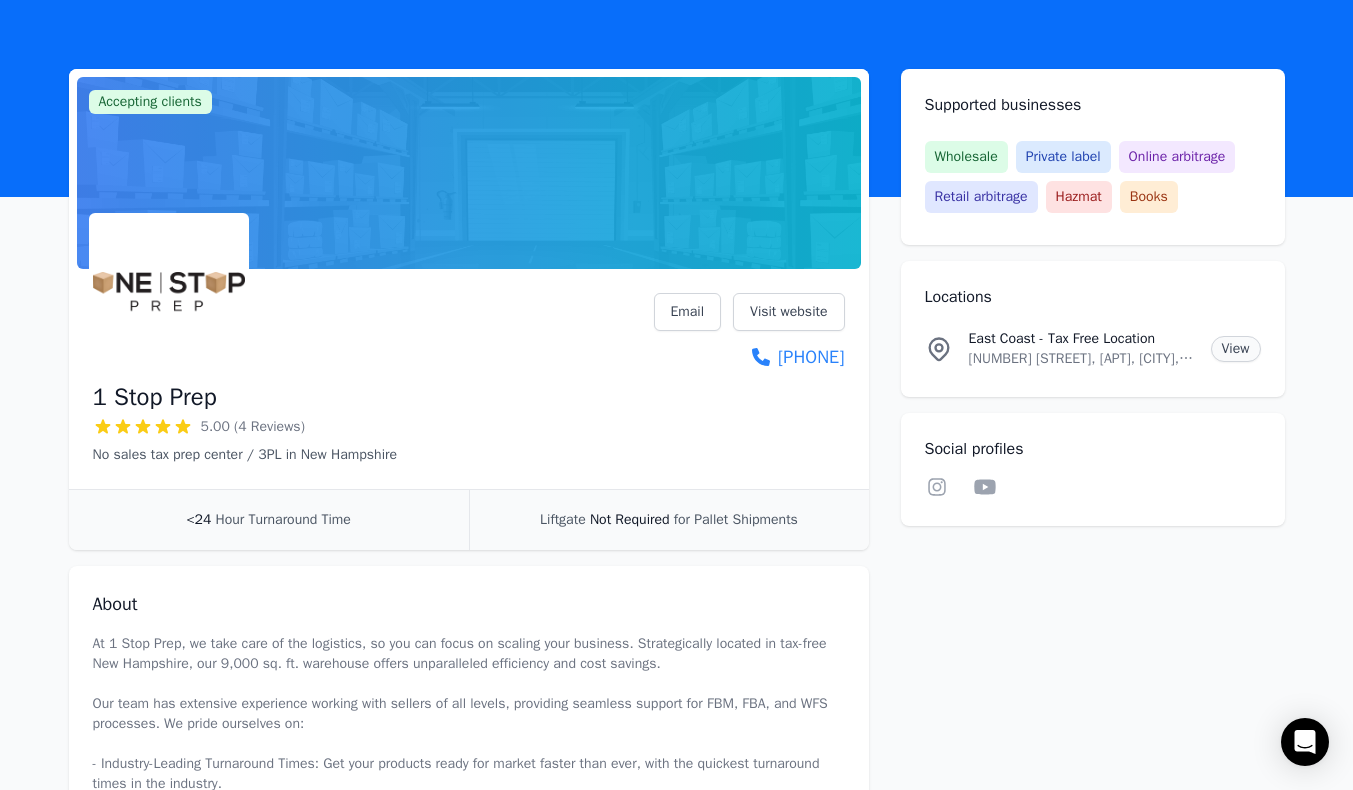 click on "View" at bounding box center (1236, 349) 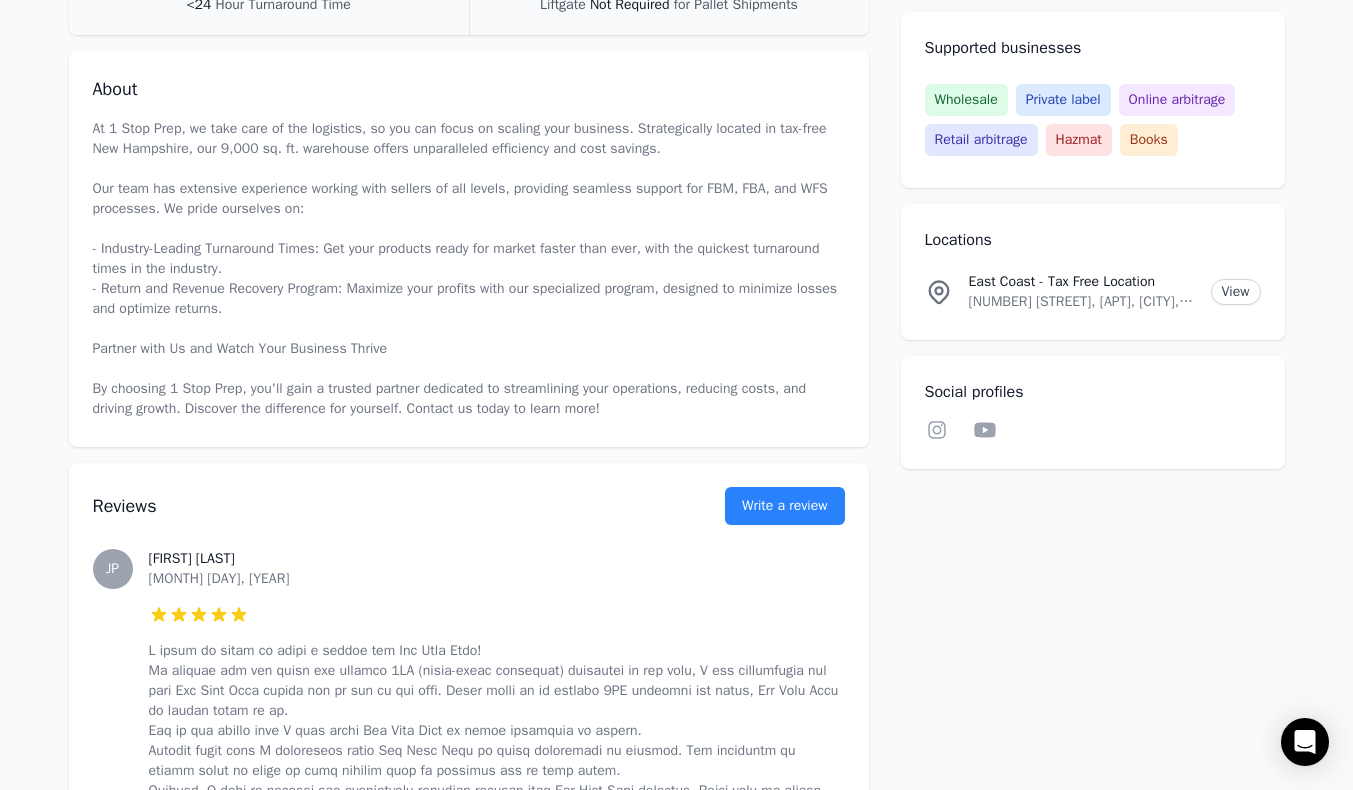 scroll, scrollTop: 571, scrollLeft: 0, axis: vertical 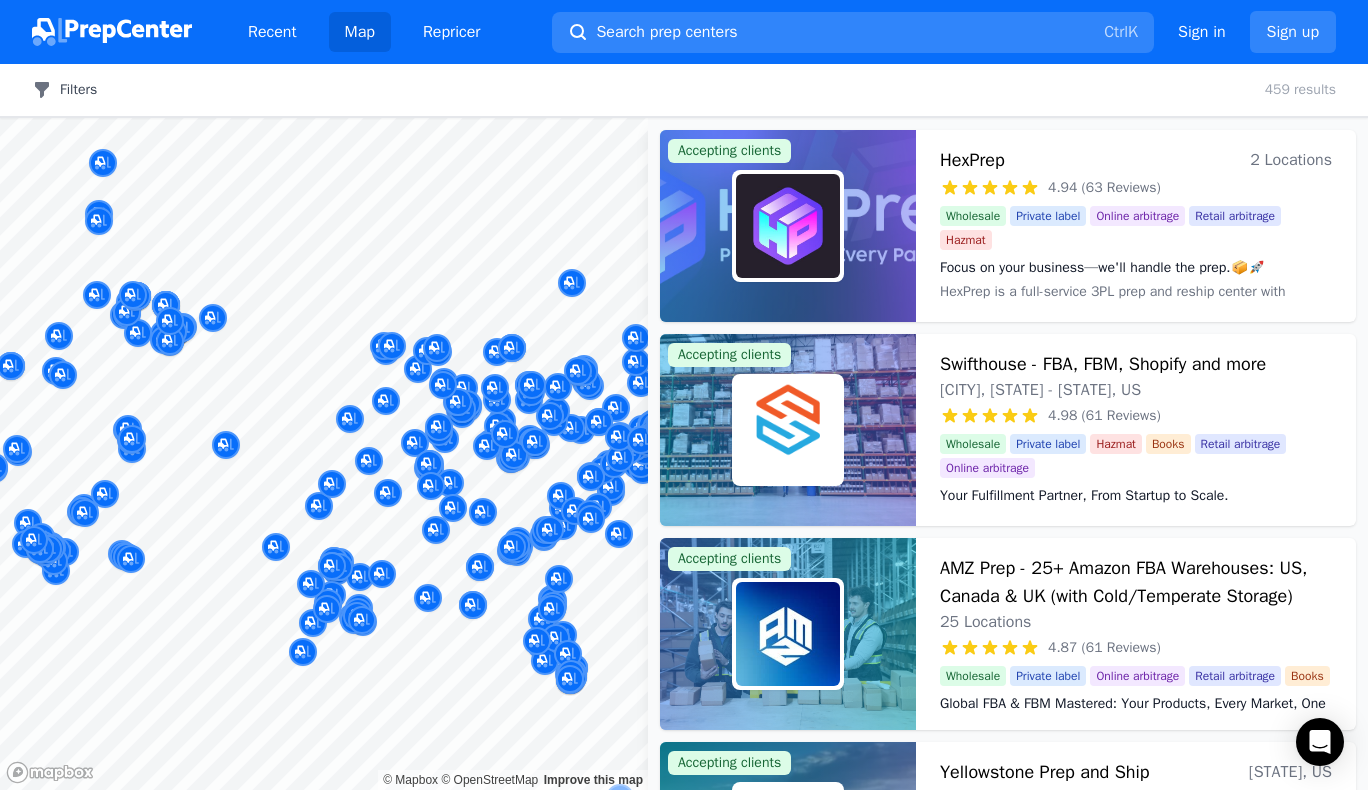 click on "Filters" at bounding box center (64, 90) 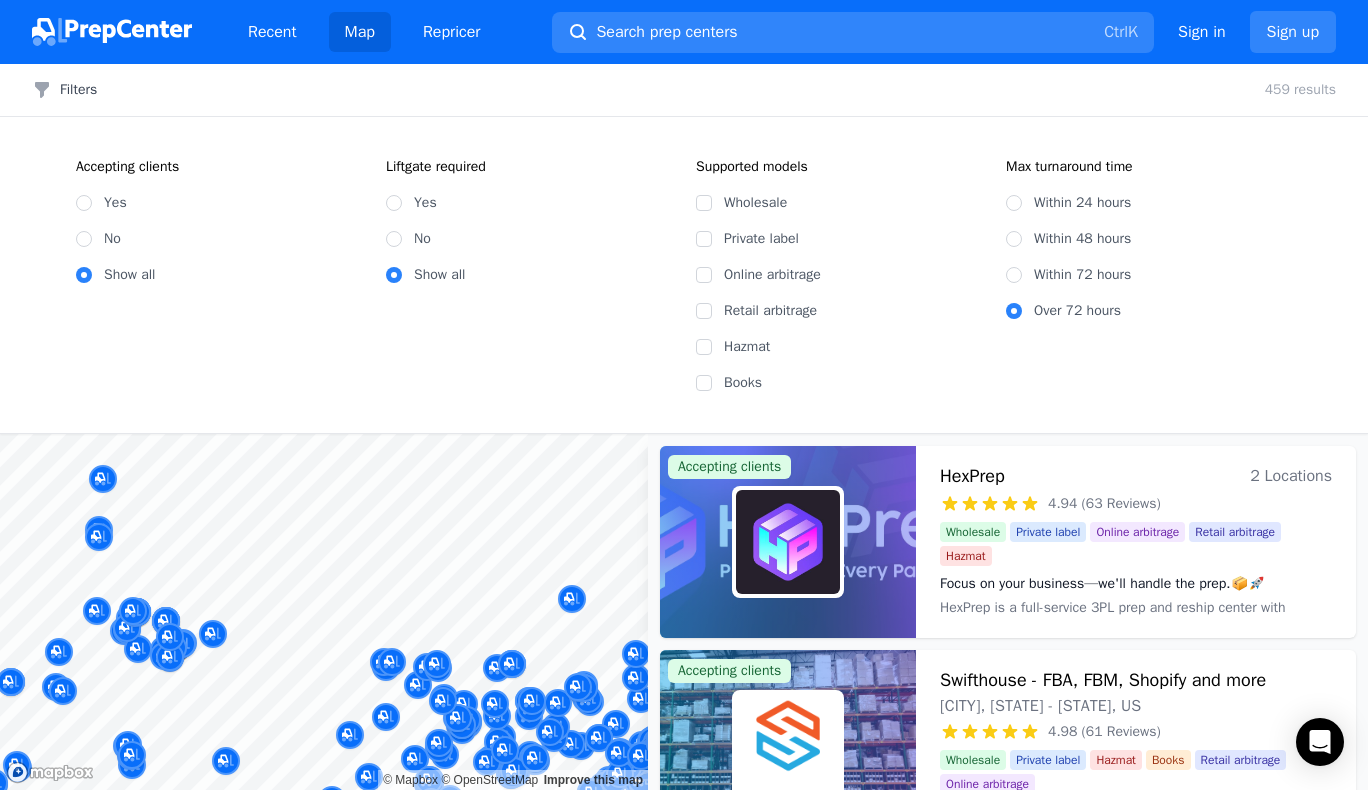 click on "Yes" at bounding box center [219, 203] 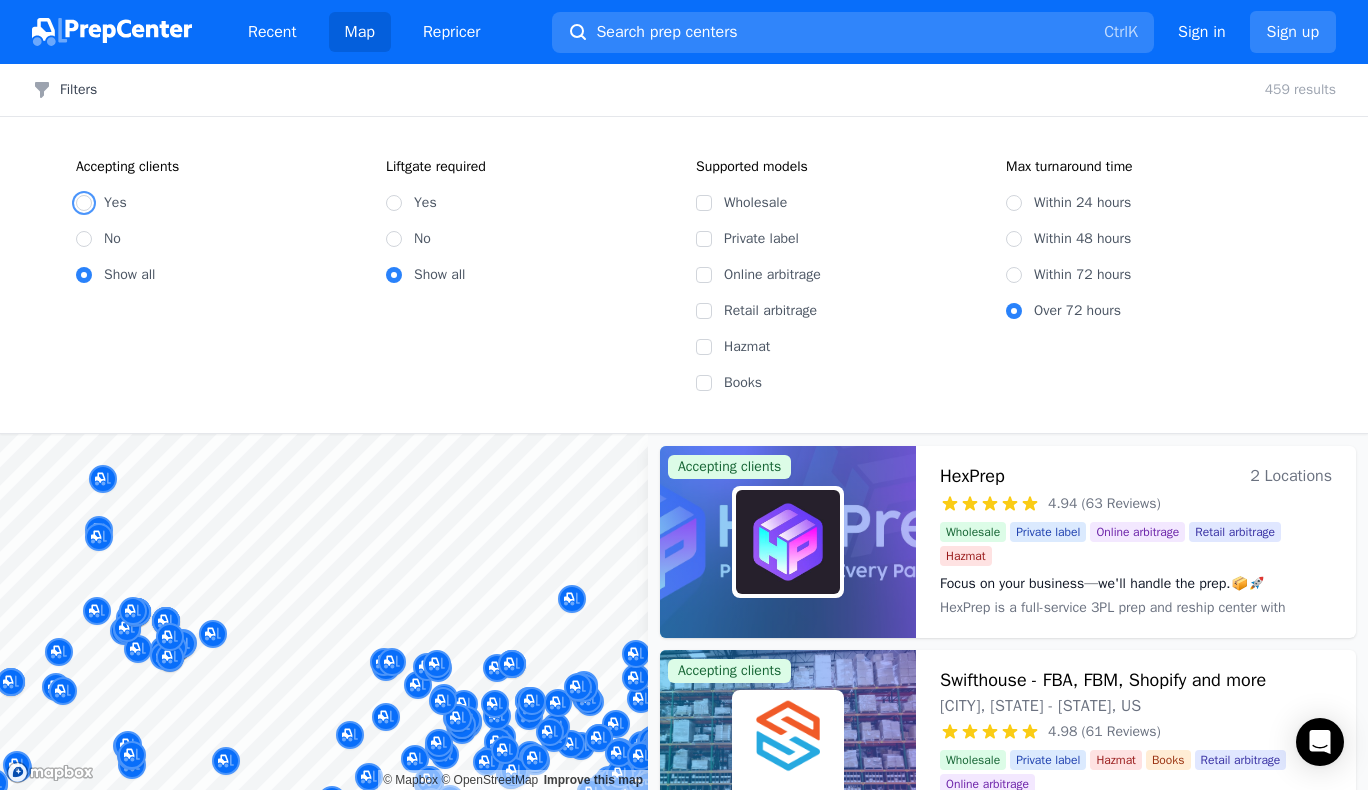 click on "Yes" at bounding box center (84, 203) 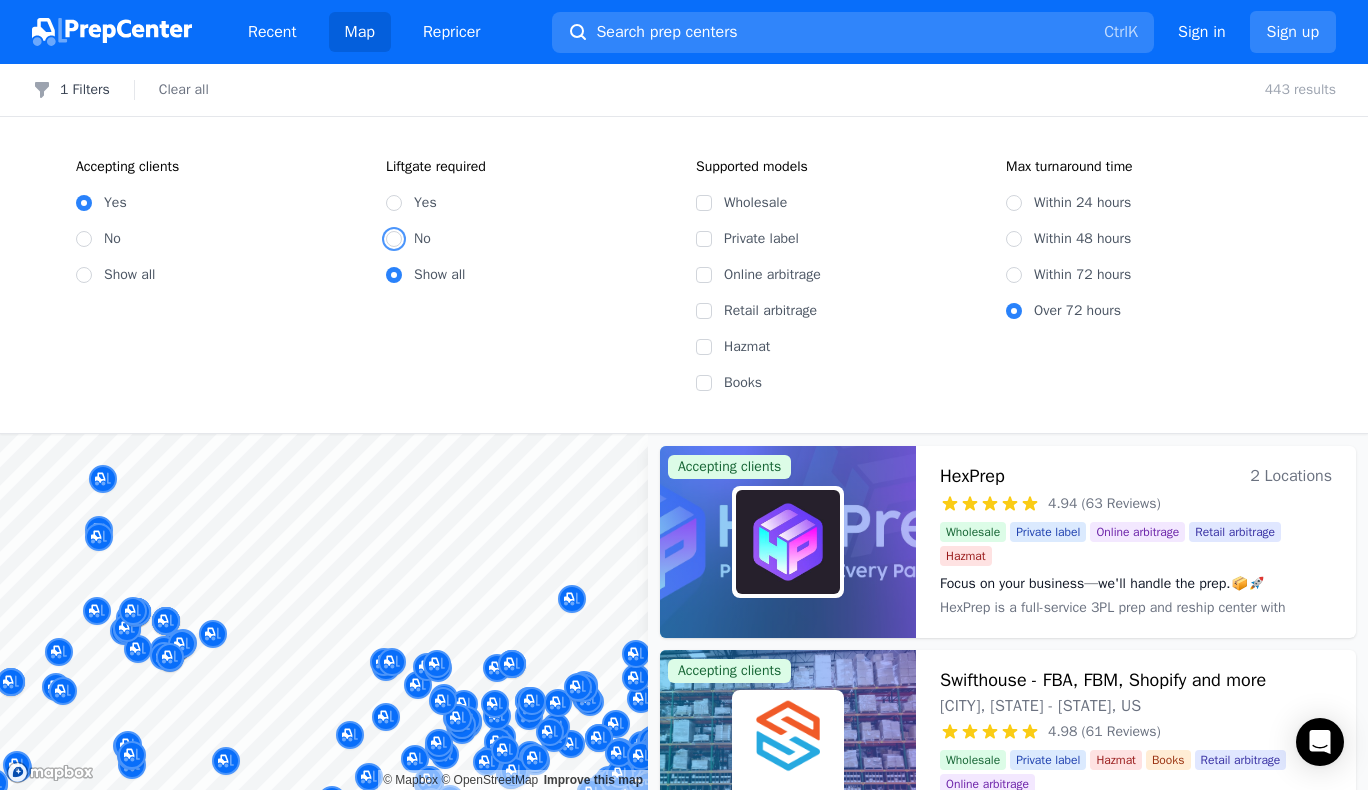 click on "No" at bounding box center (394, 239) 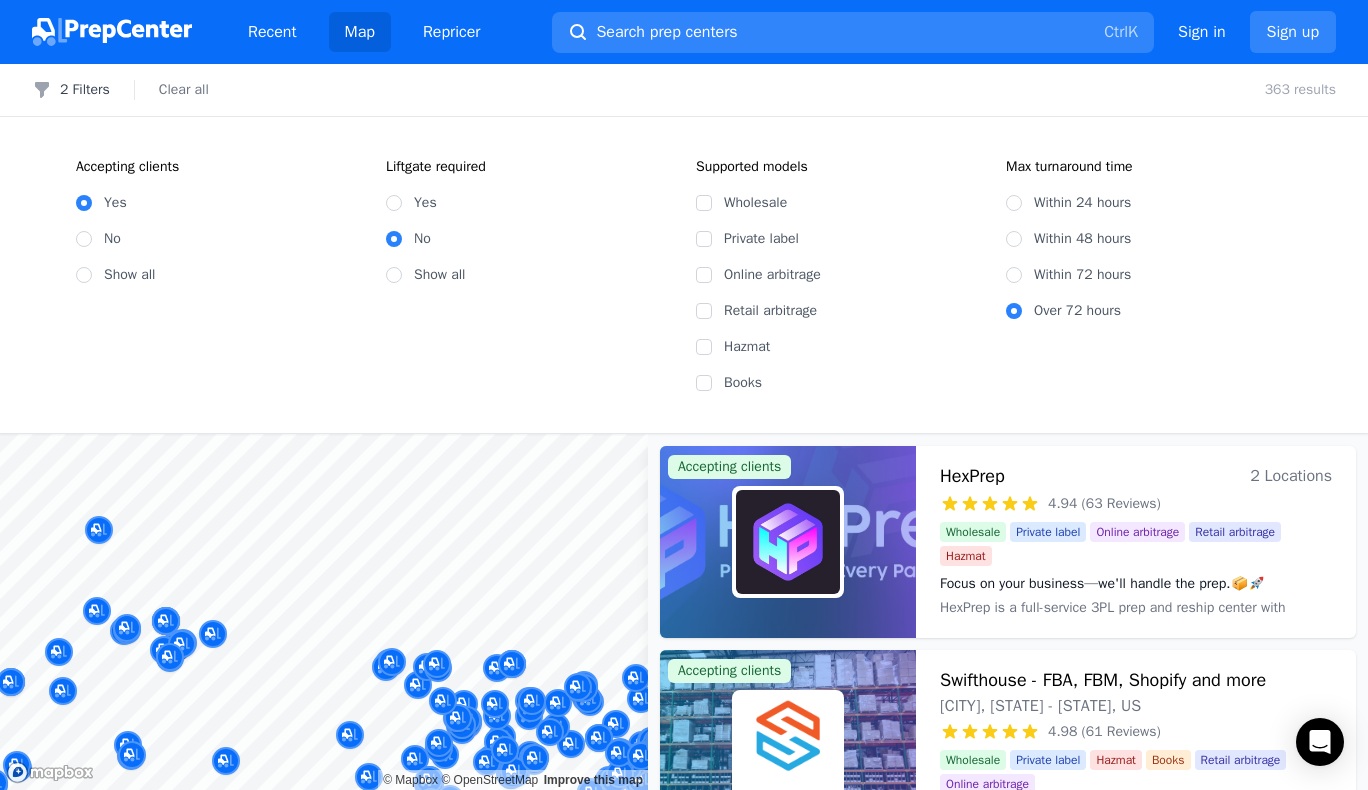 click on "Wholesale" at bounding box center (839, 203) 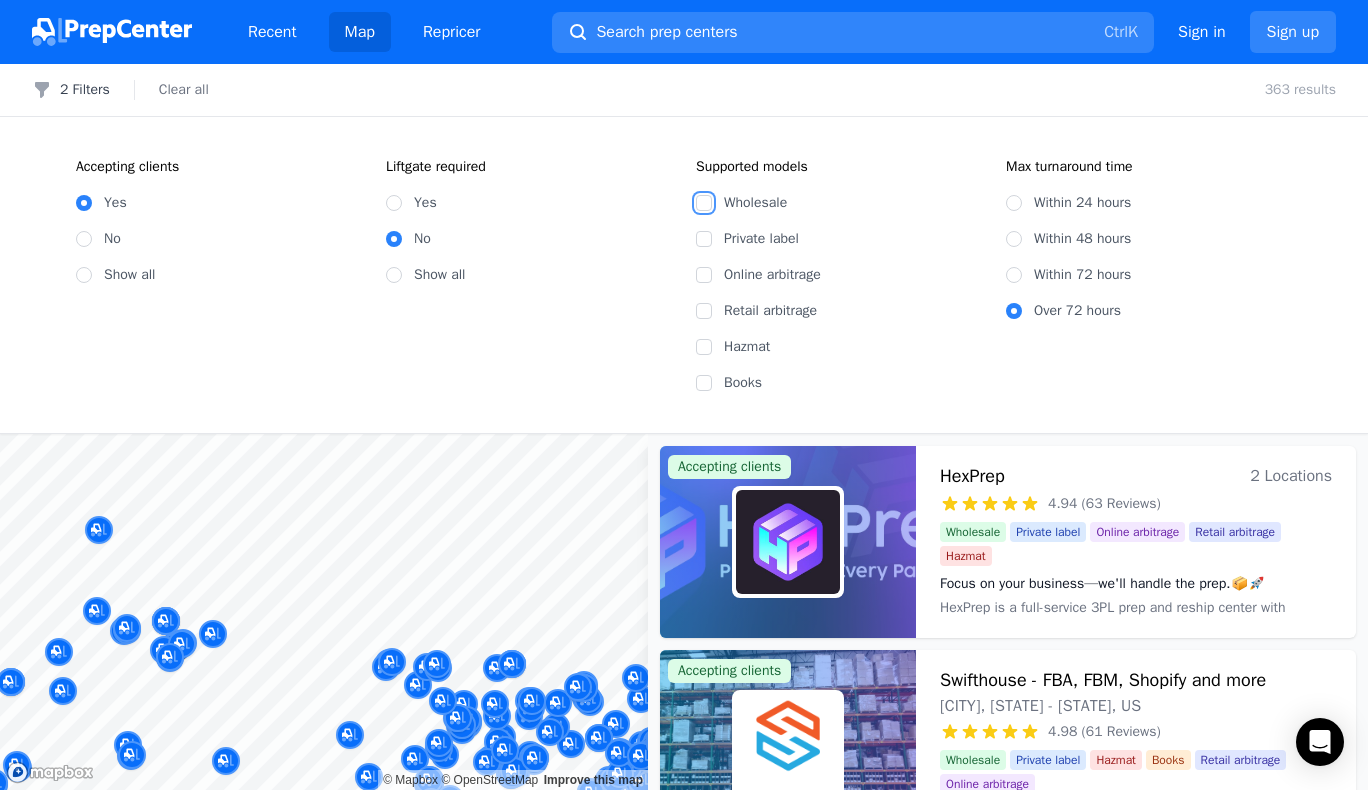click on "Wholesale" at bounding box center [704, 203] 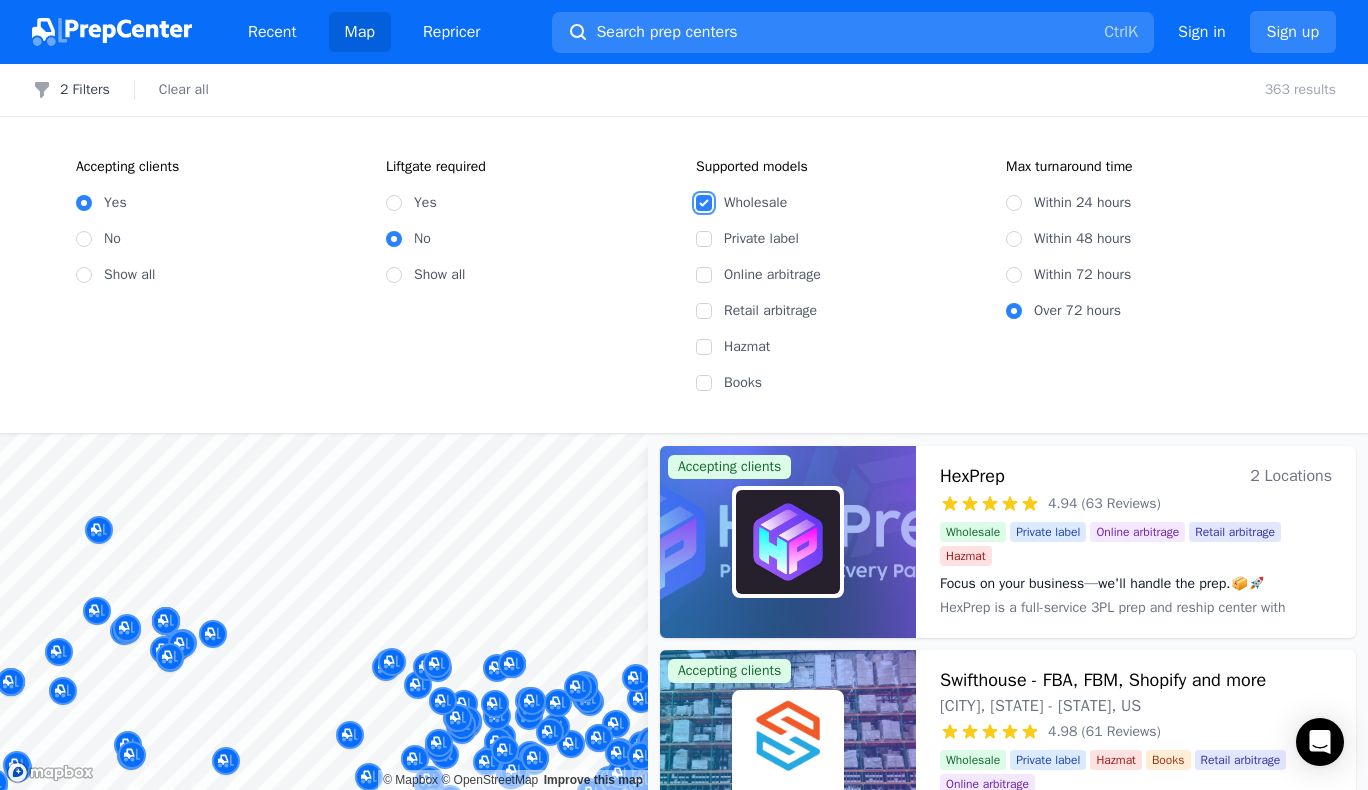 checkbox on "true" 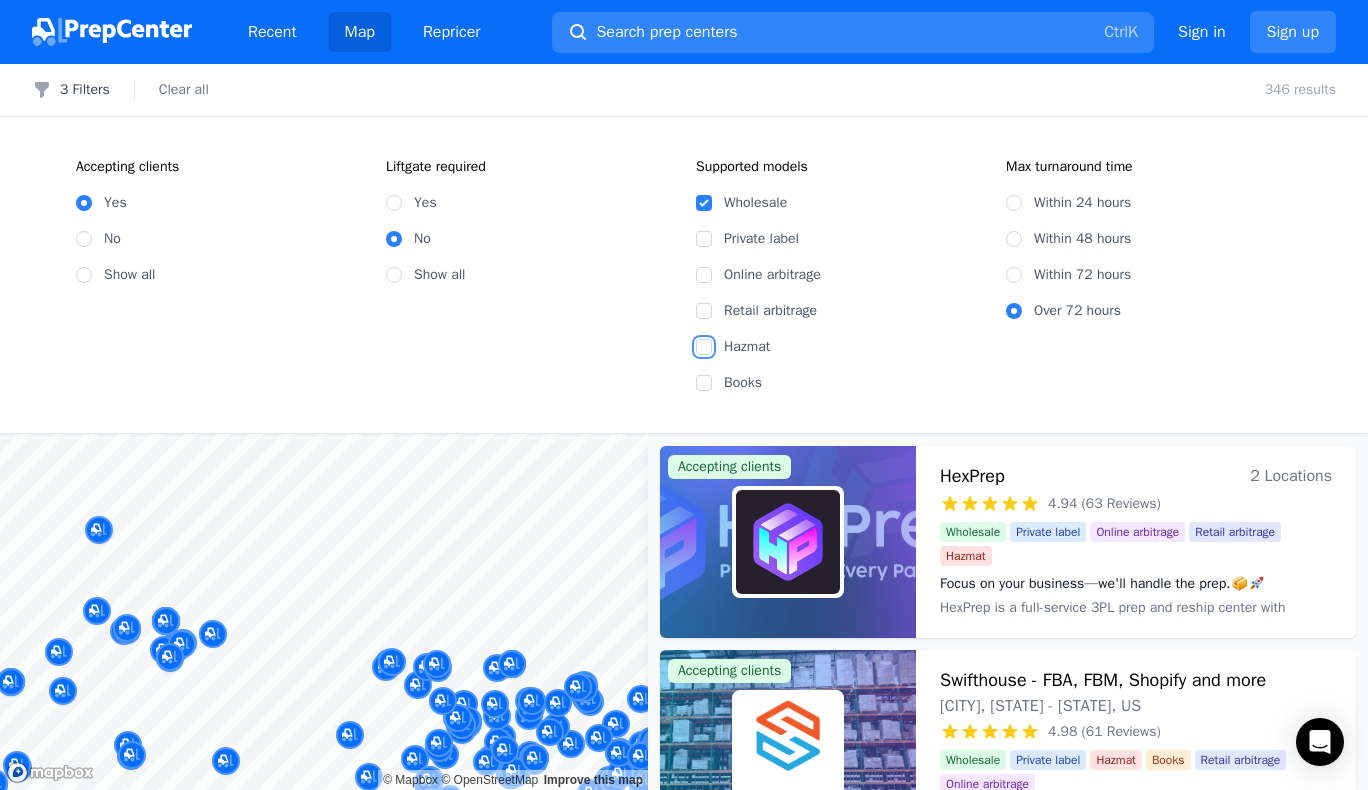 click on "Hazmat" at bounding box center (704, 347) 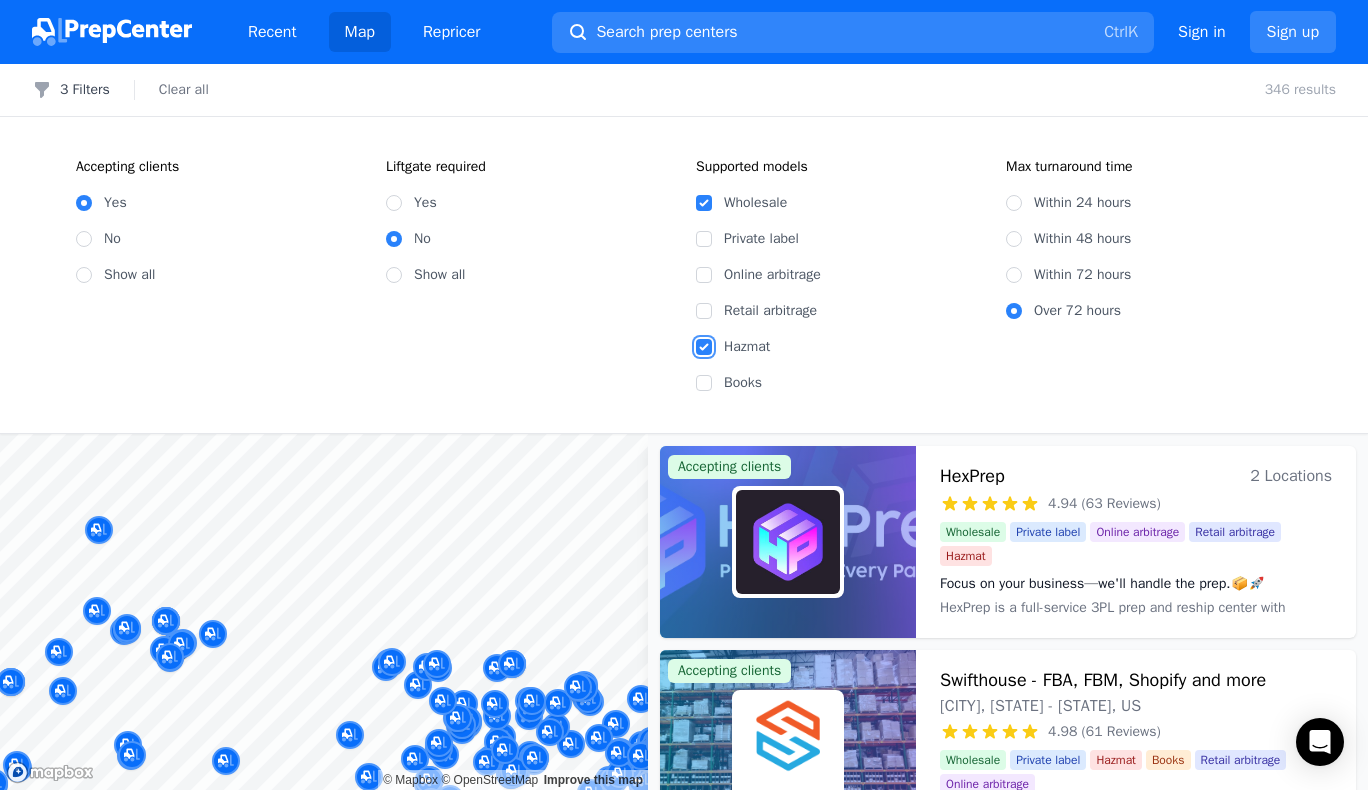 checkbox on "true" 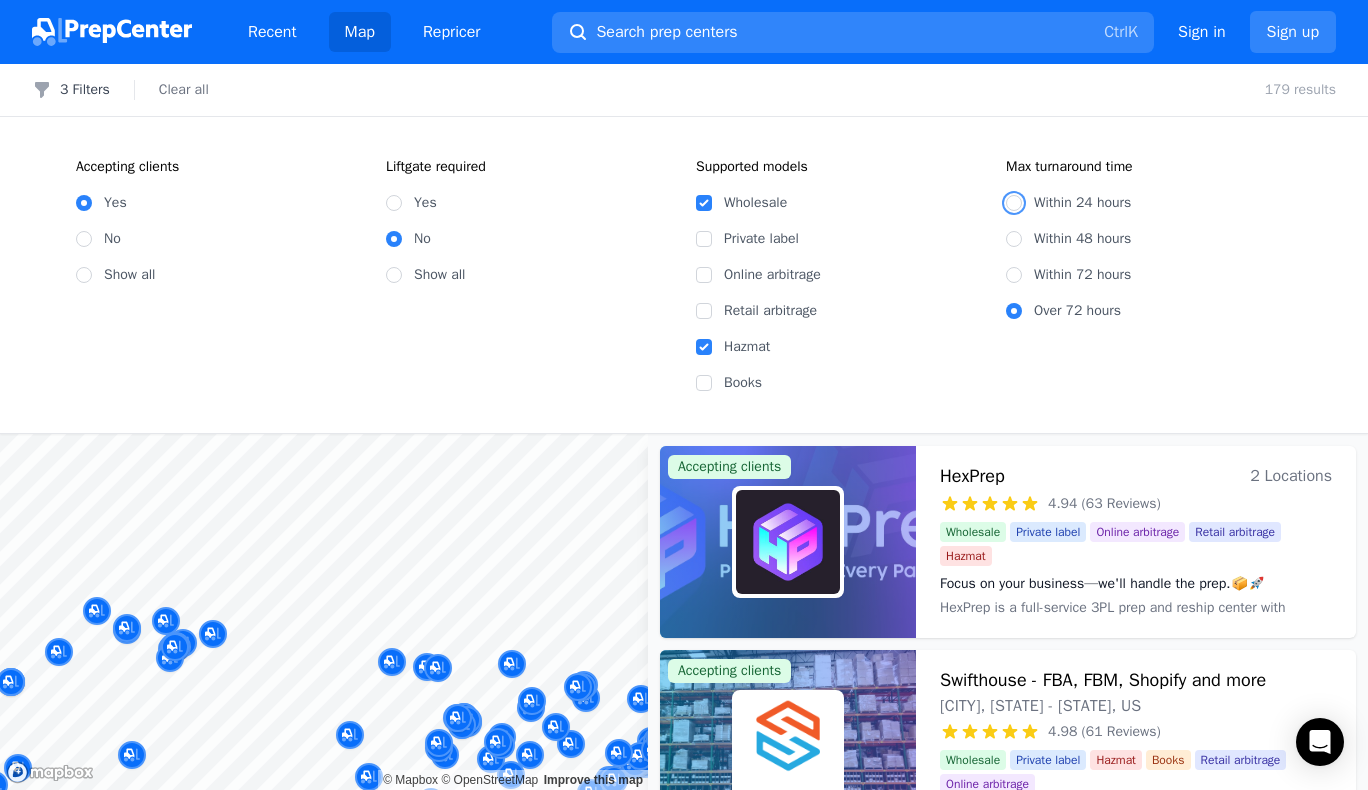click on "Within 24 hours" at bounding box center [1014, 203] 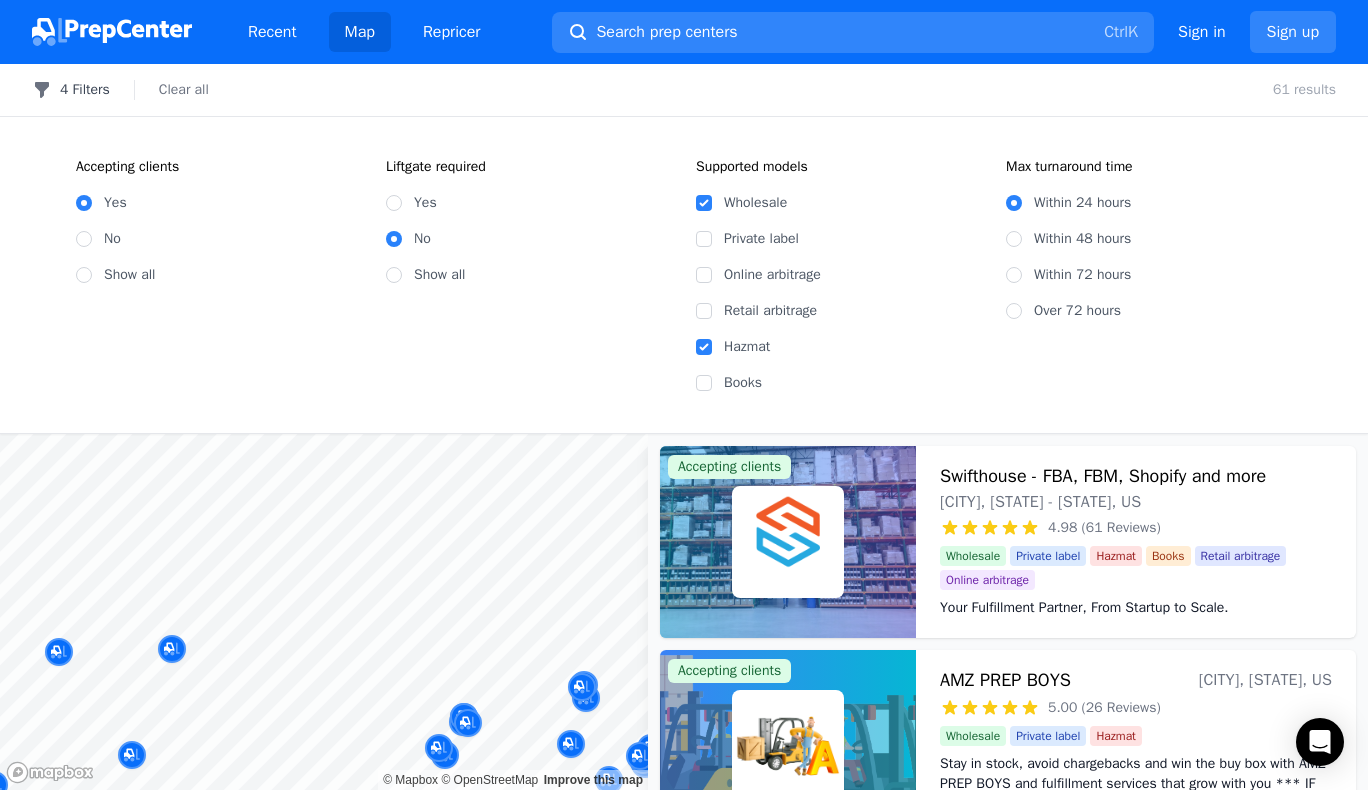 click on "4 Filters" at bounding box center [71, 90] 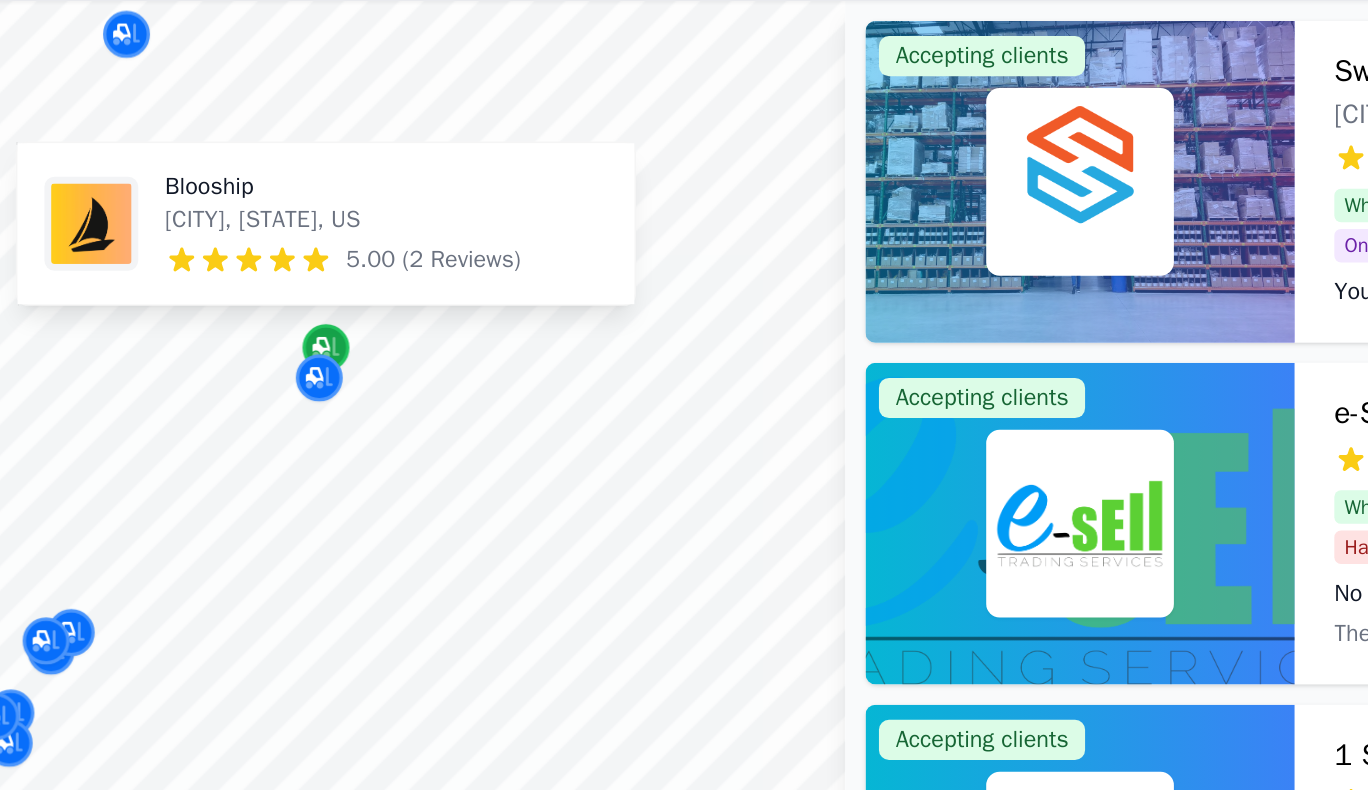 click at bounding box center (338, 325) 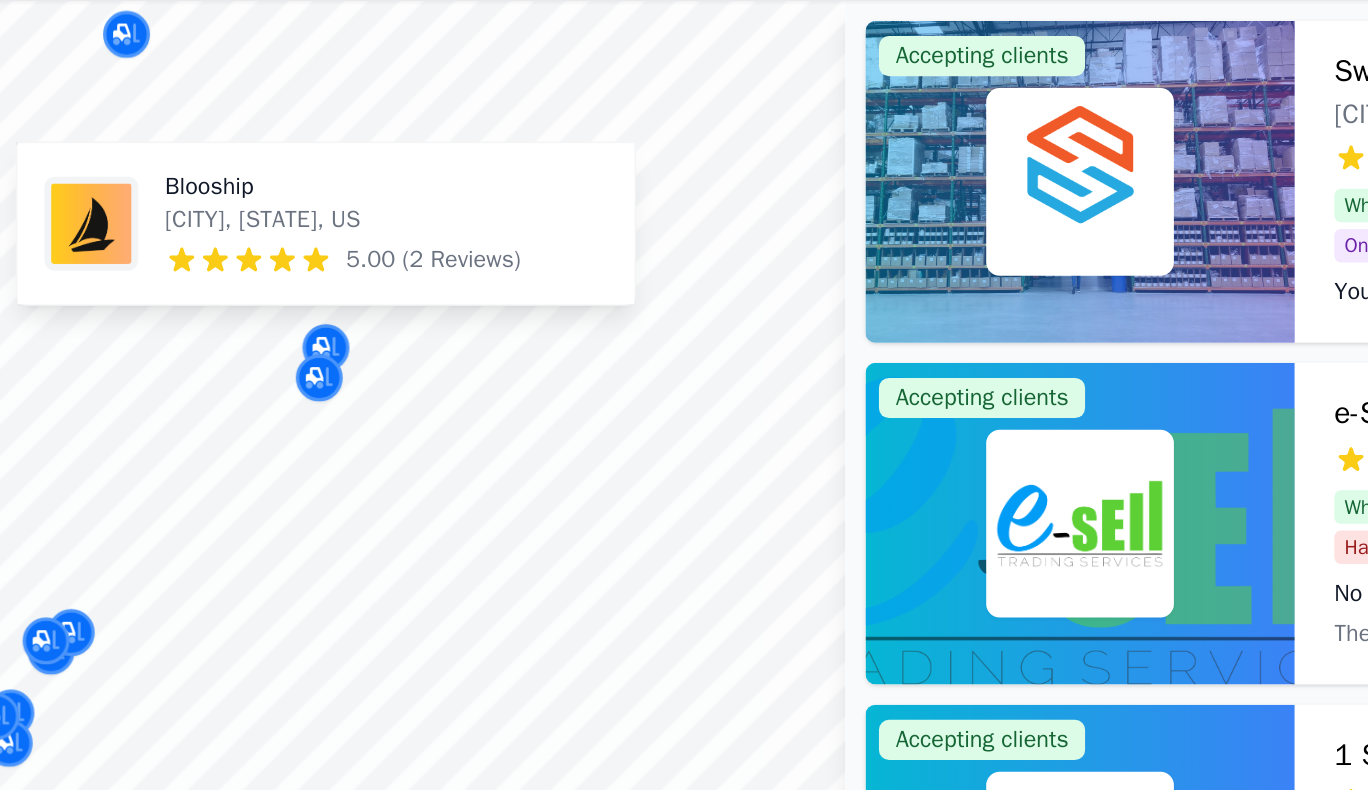 click on "[CITY], [STATE], US" at bounding box center (348, 249) 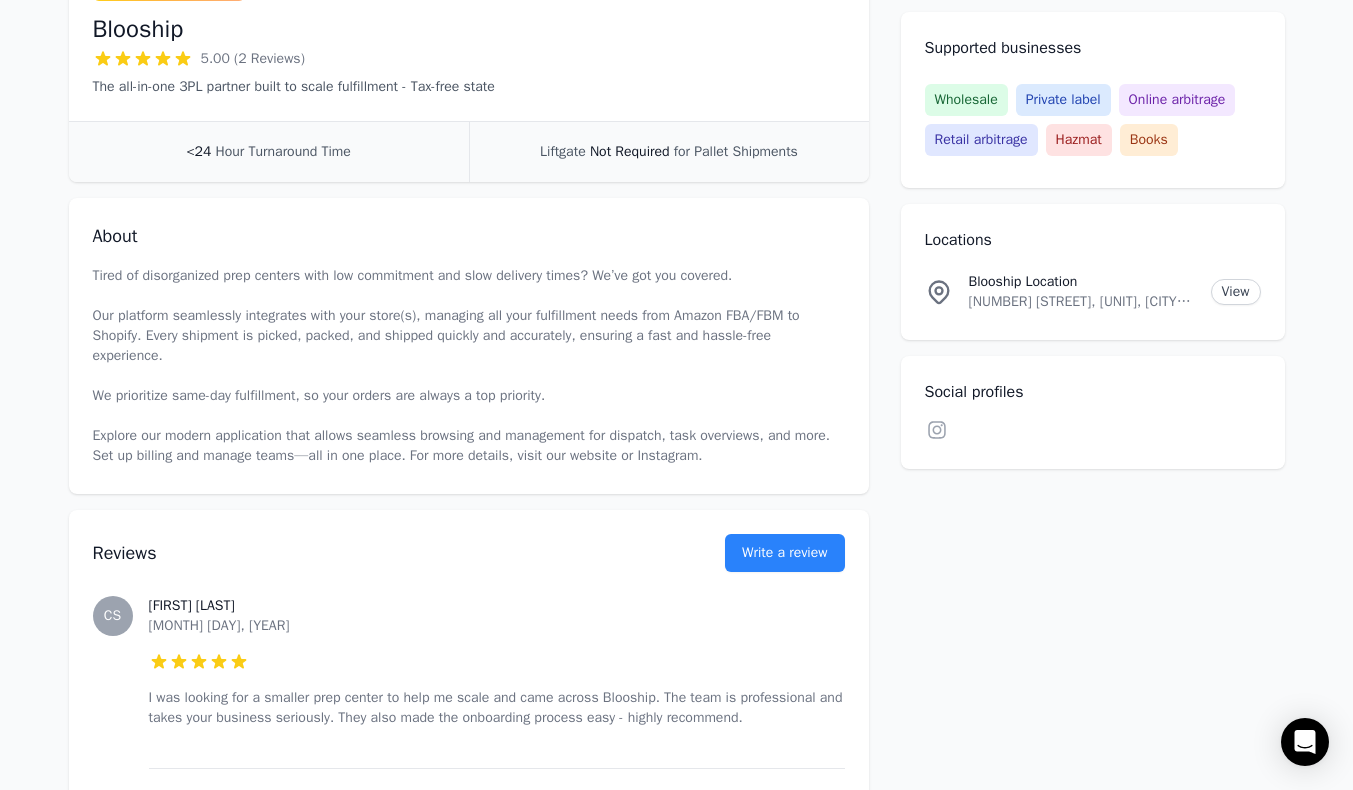 scroll, scrollTop: 345, scrollLeft: 0, axis: vertical 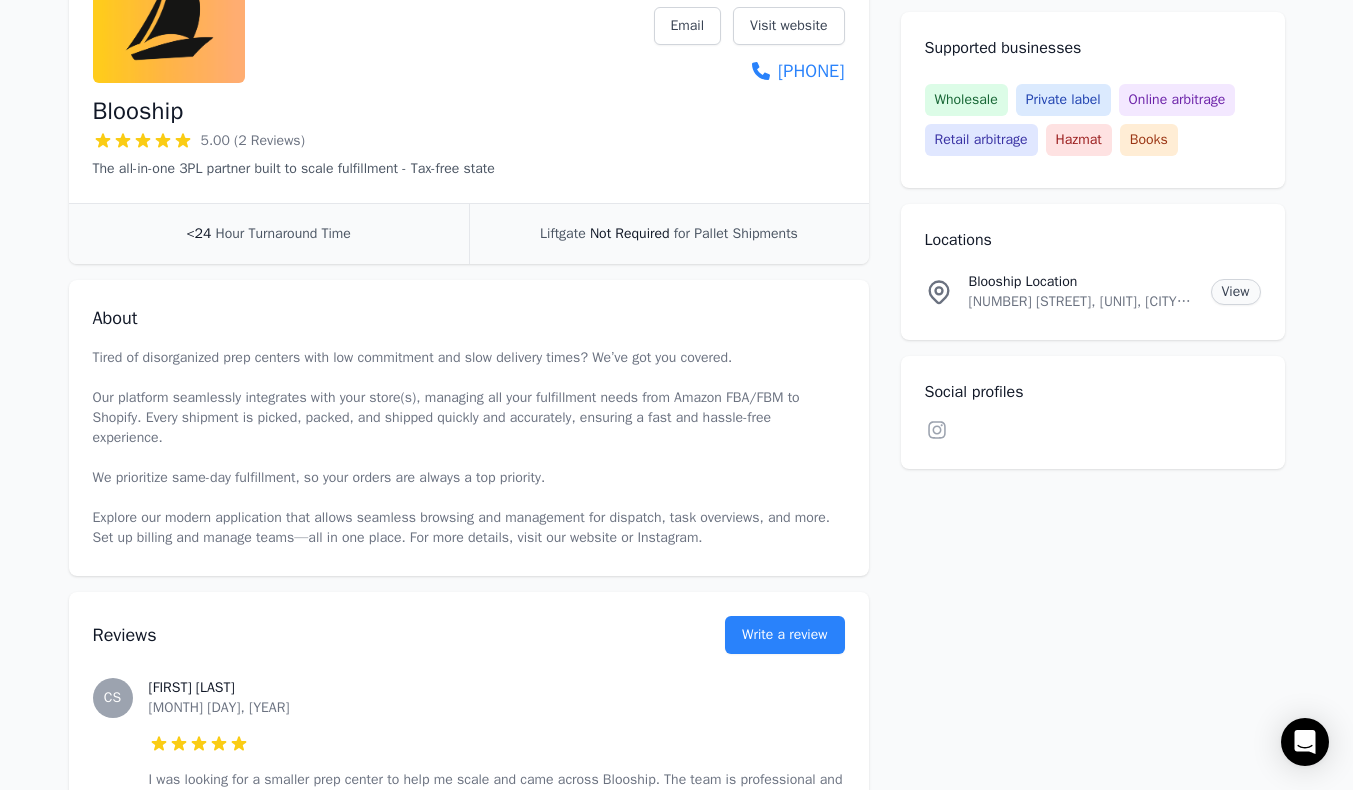 click on "View" at bounding box center (1236, 292) 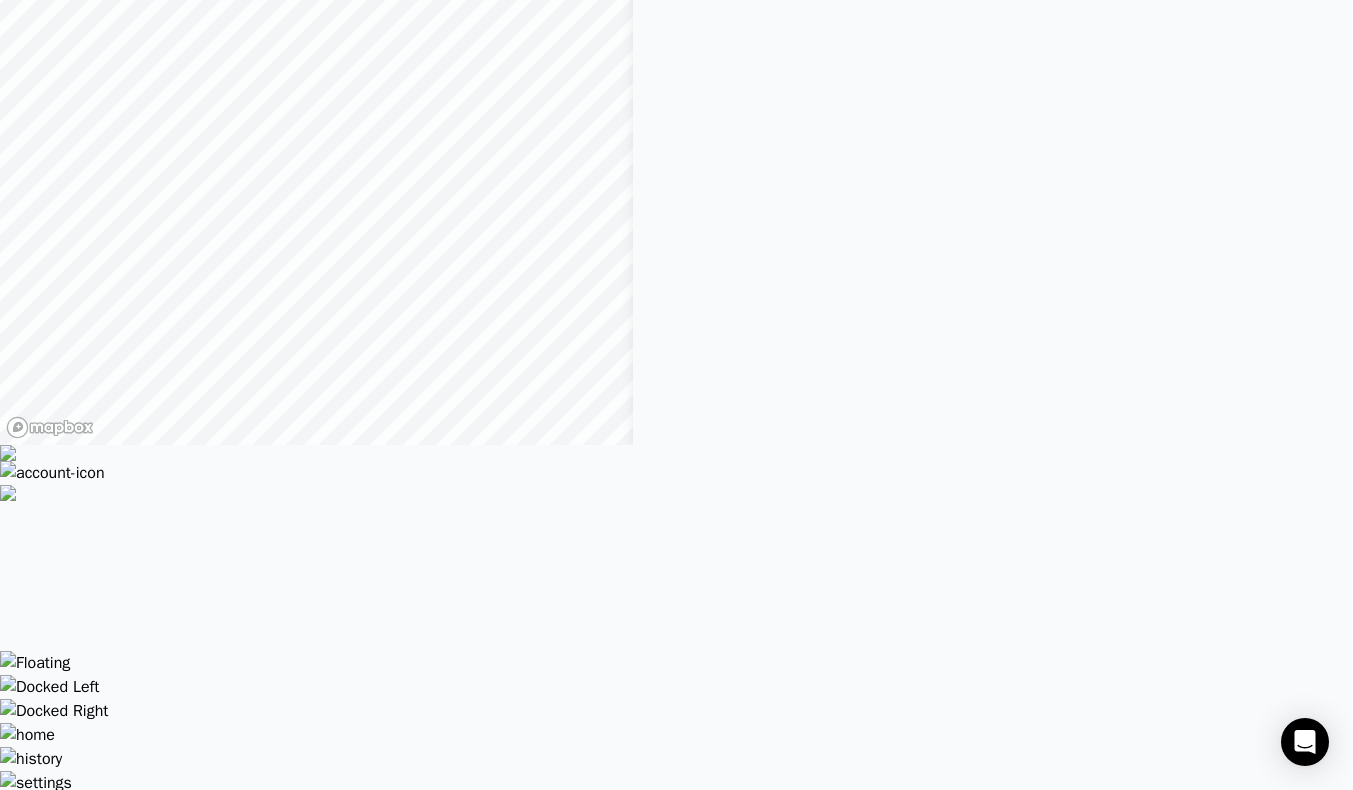 scroll, scrollTop: 0, scrollLeft: 0, axis: both 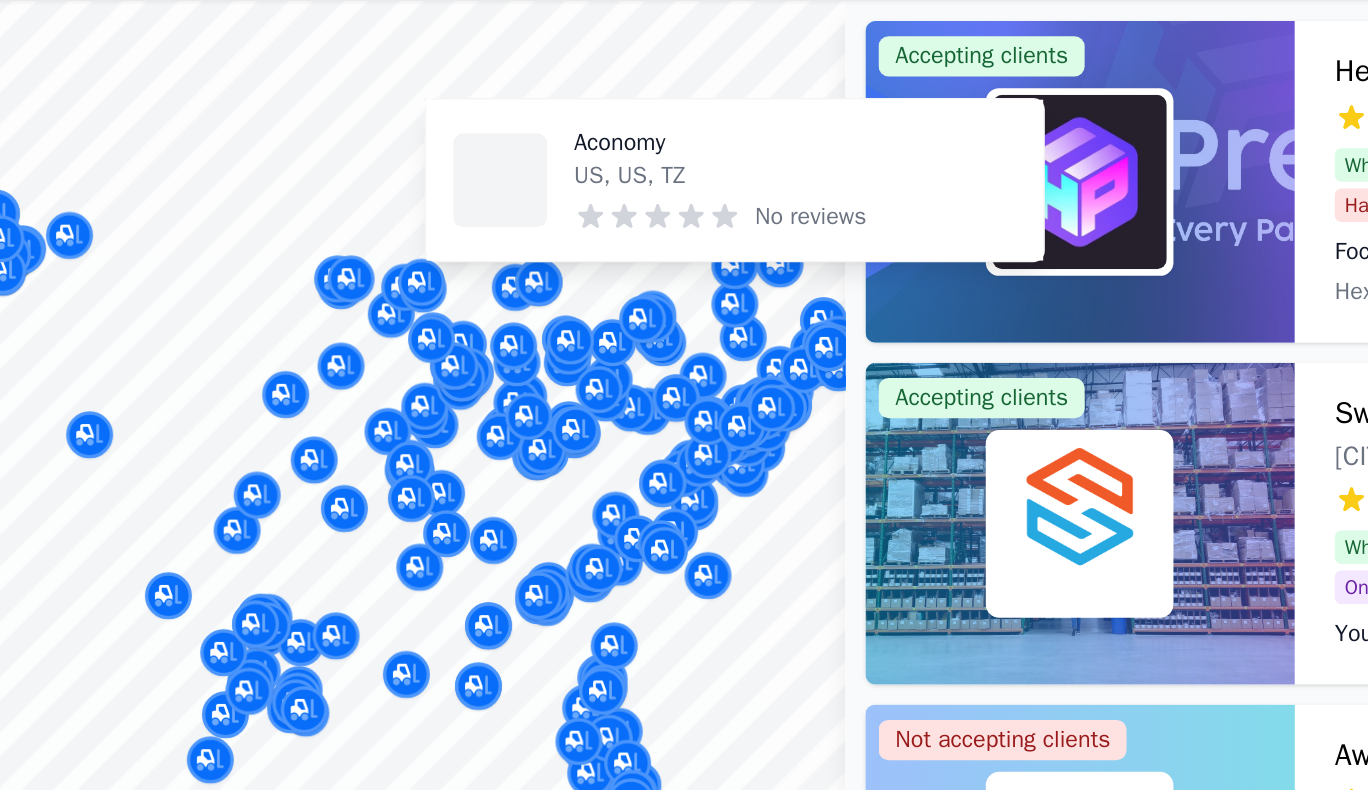 click on "Filters" at bounding box center (64, 90) 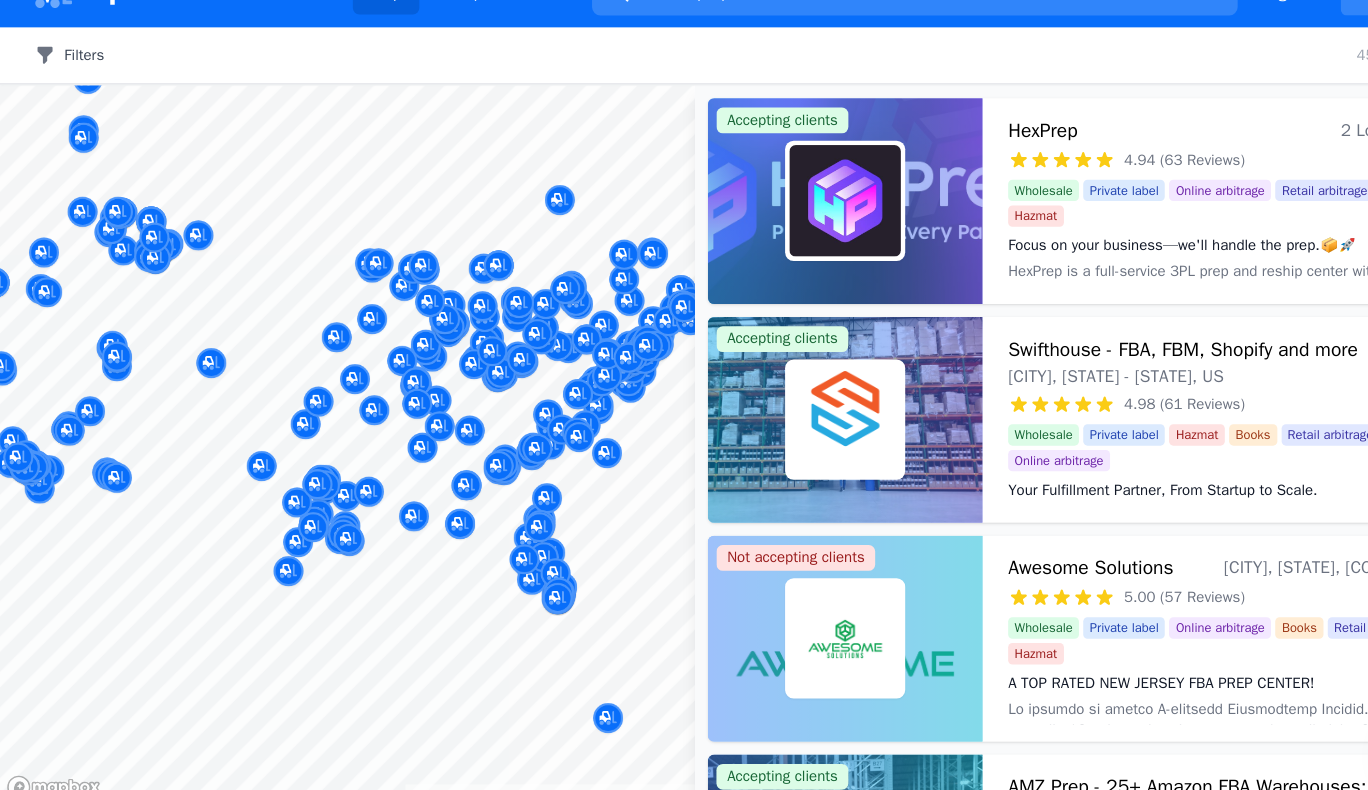 click on "Filters" at bounding box center [64, 90] 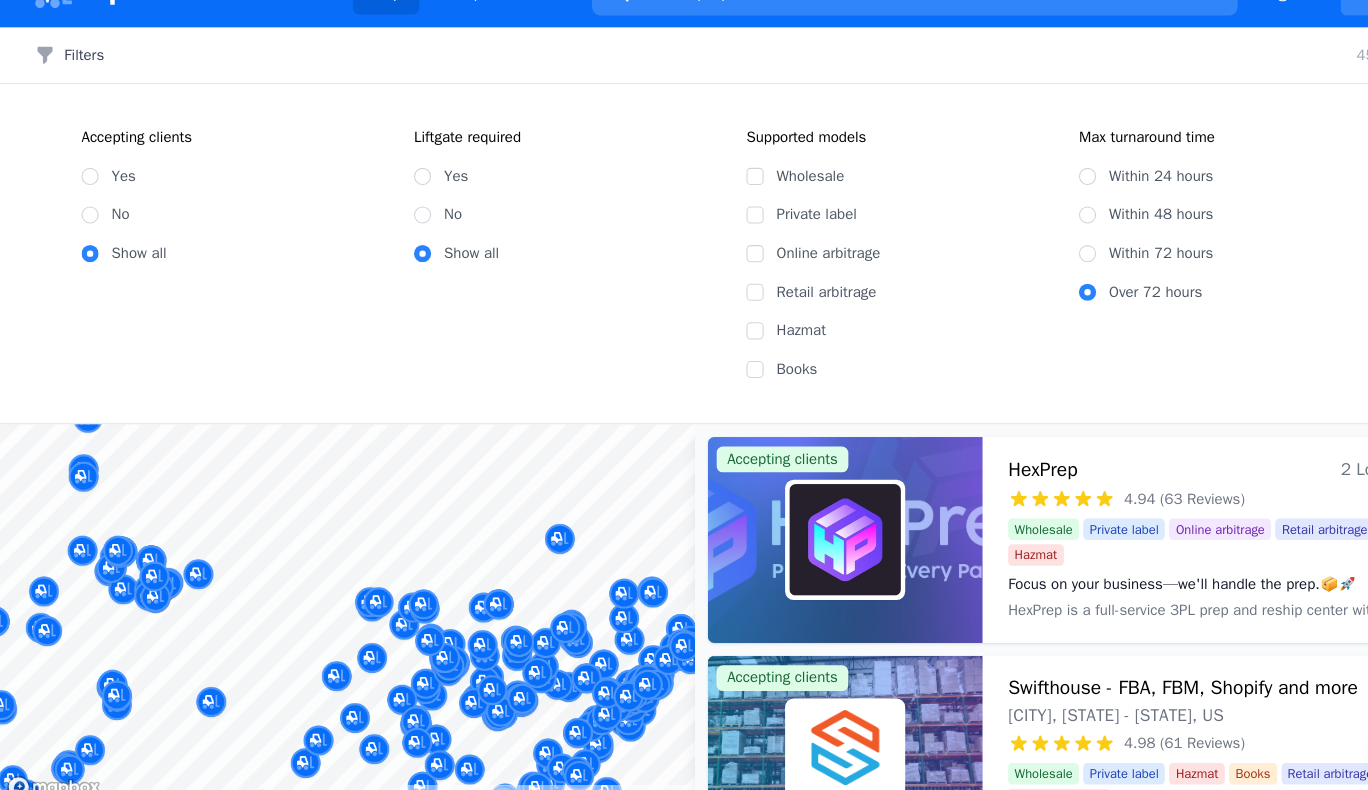 click on "Yes" at bounding box center [219, 203] 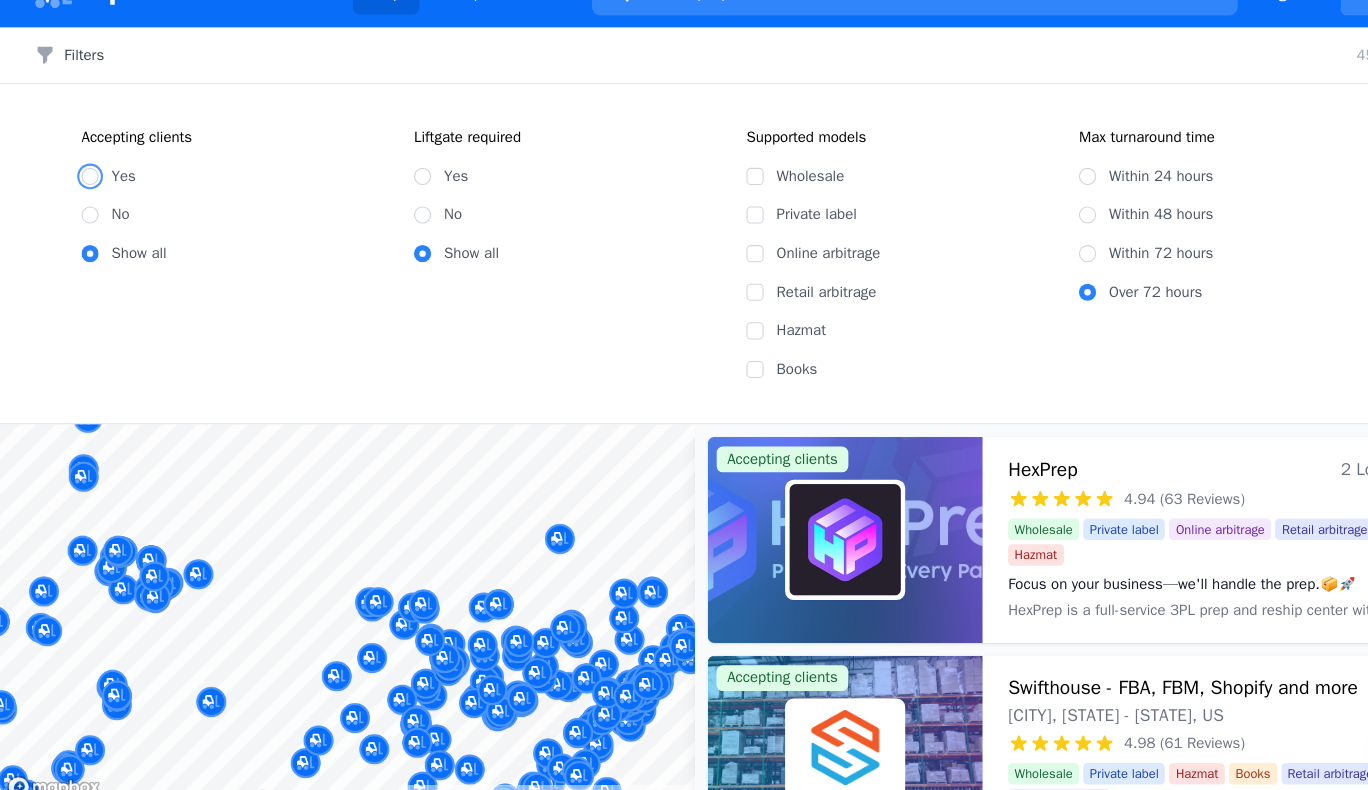 click on "Yes" at bounding box center (84, 203) 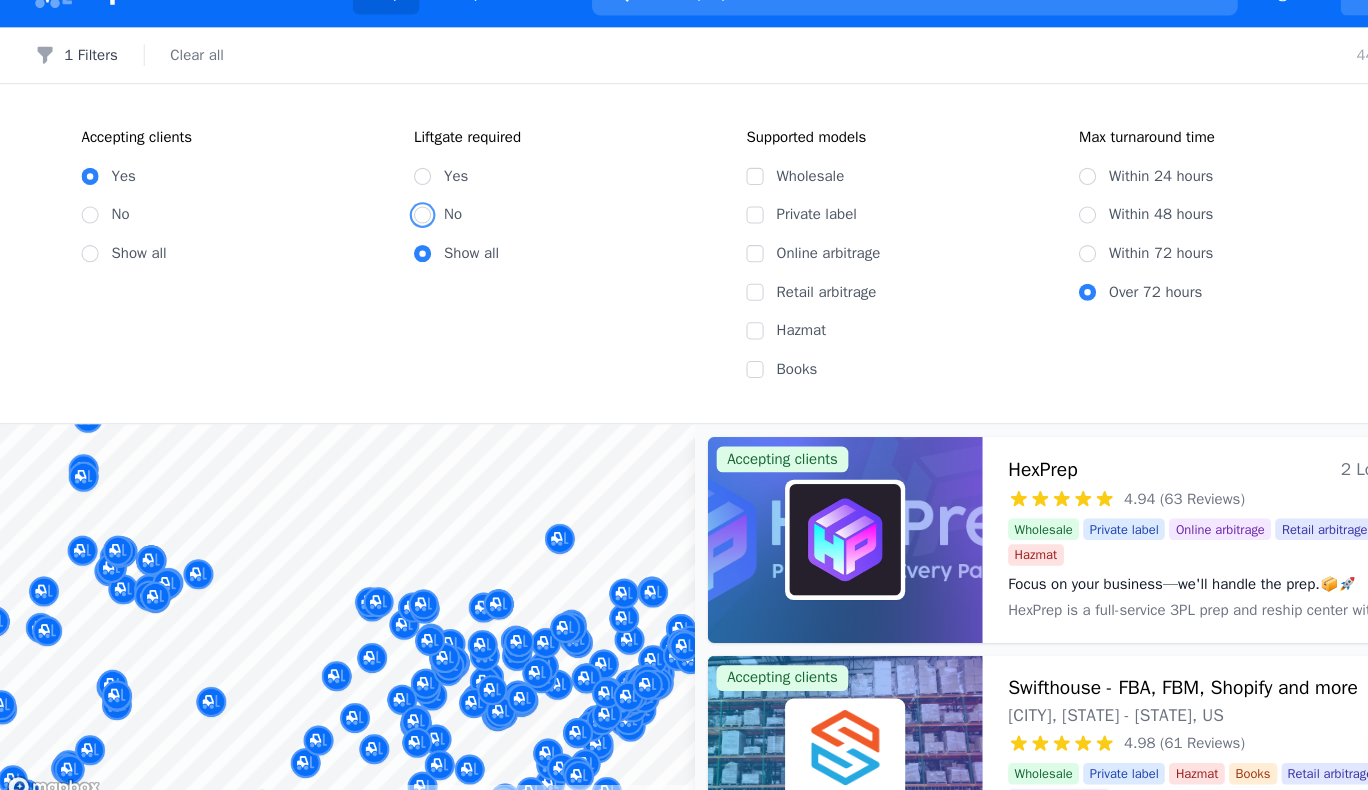 click on "No" at bounding box center (394, 239) 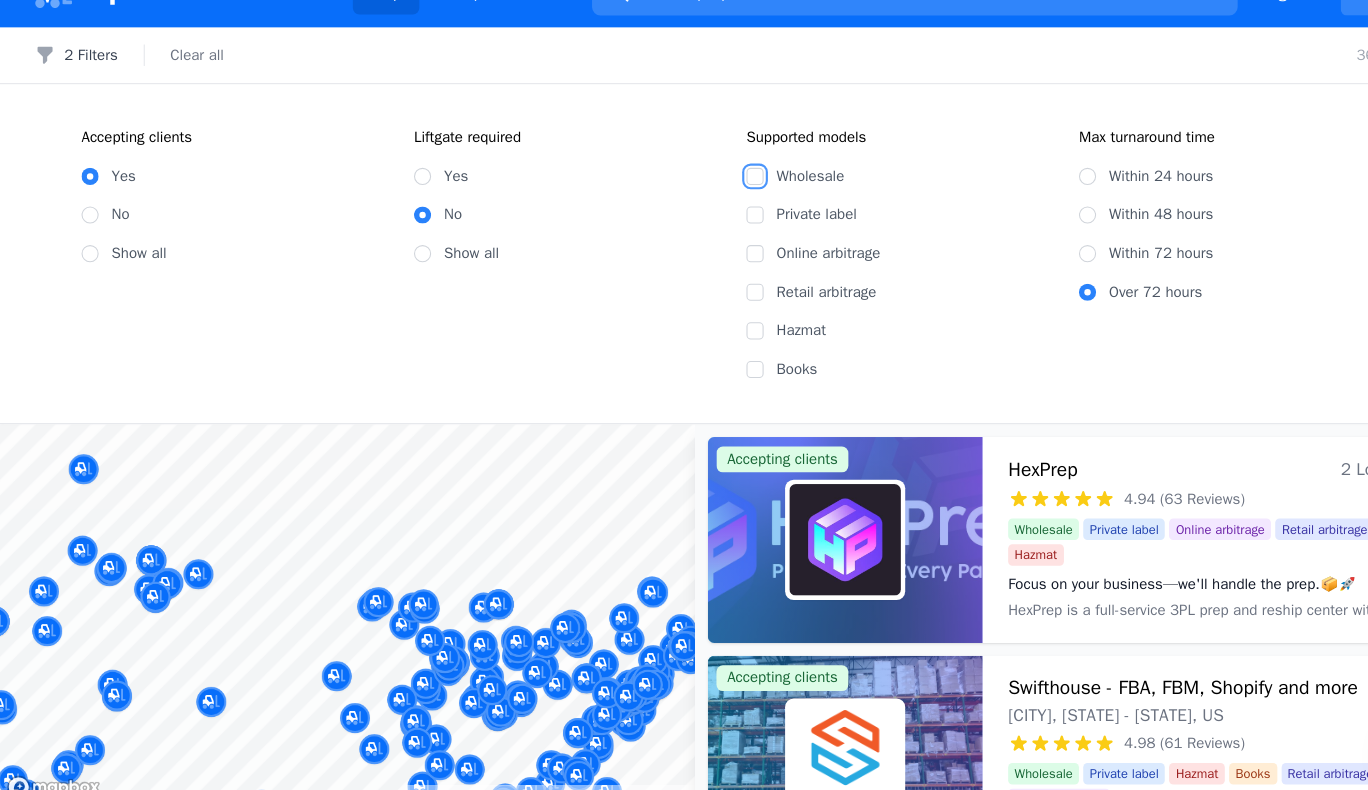 click on "Wholesale" at bounding box center [704, 203] 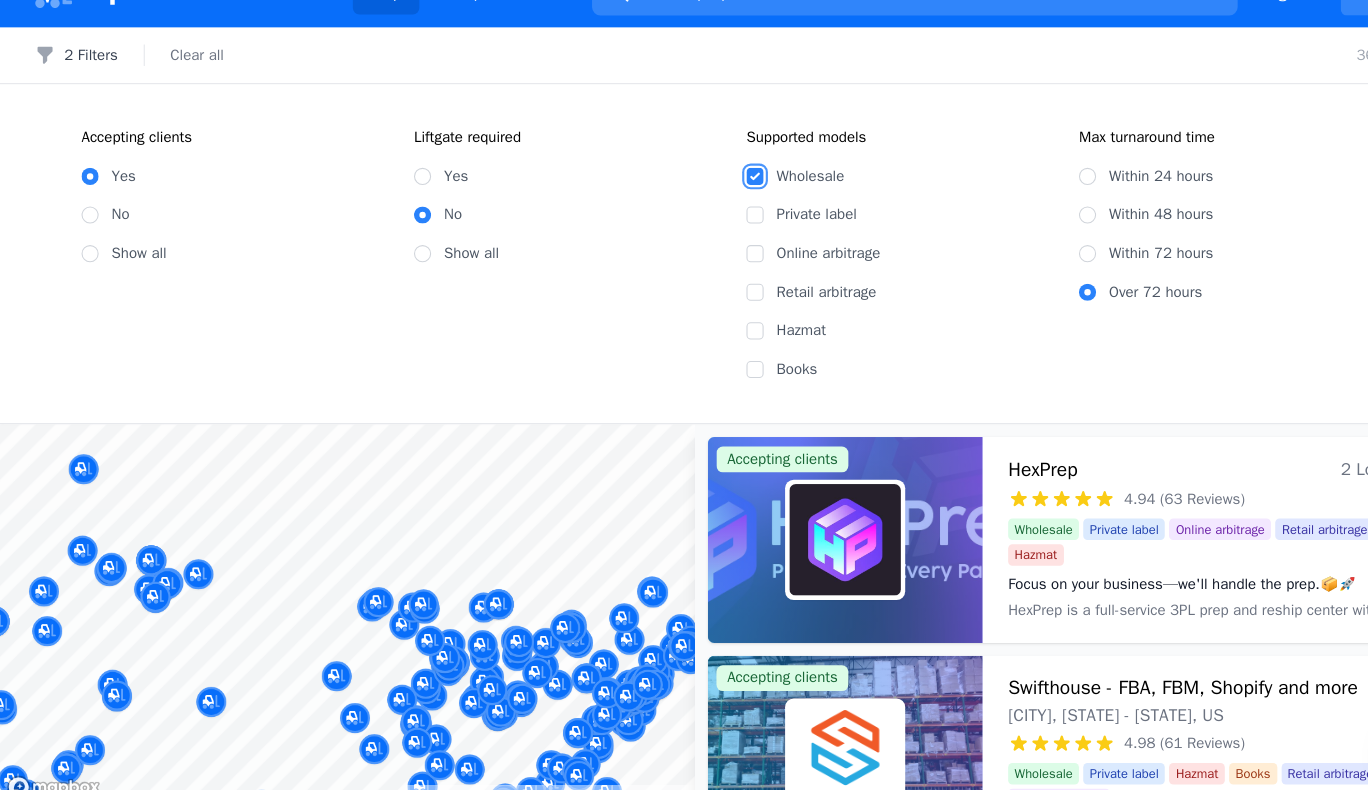 checkbox on "true" 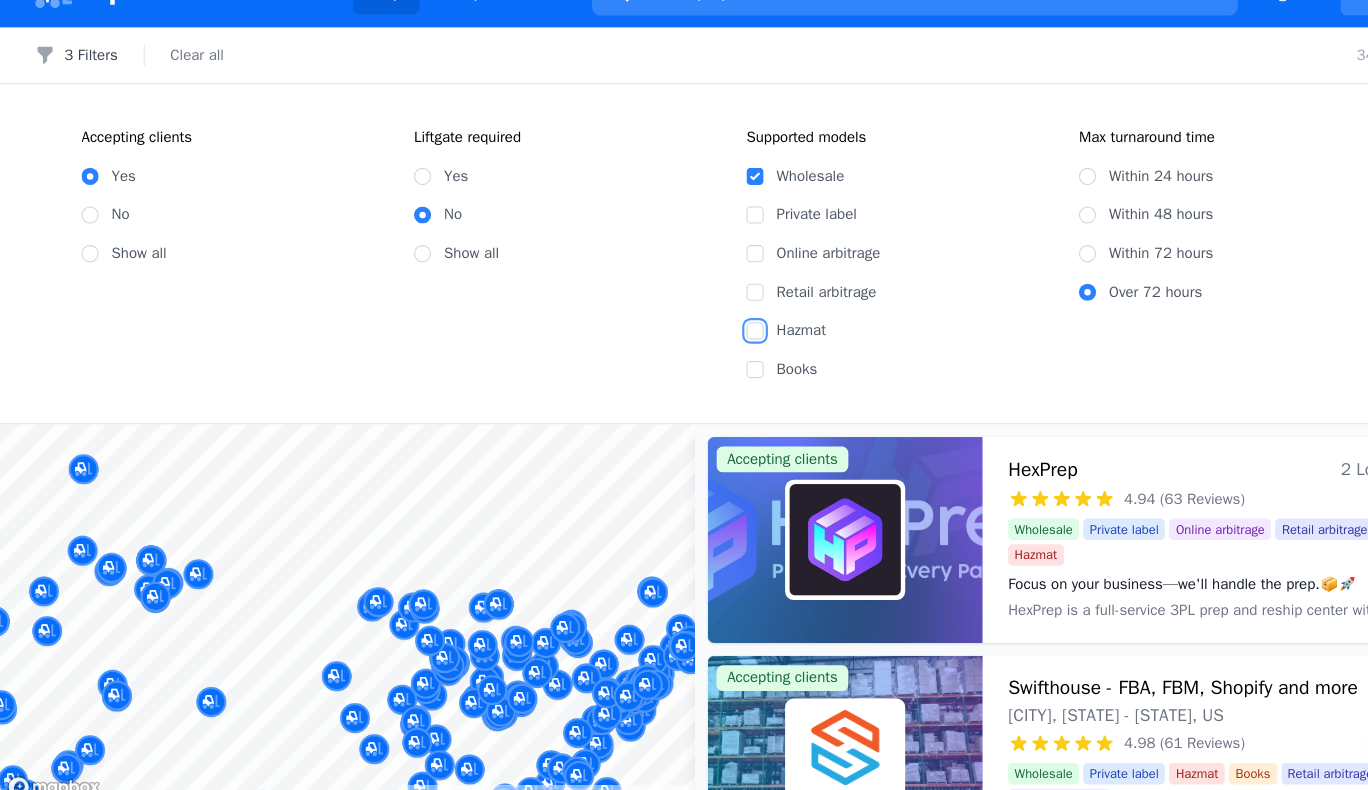 click on "Hazmat" at bounding box center [704, 347] 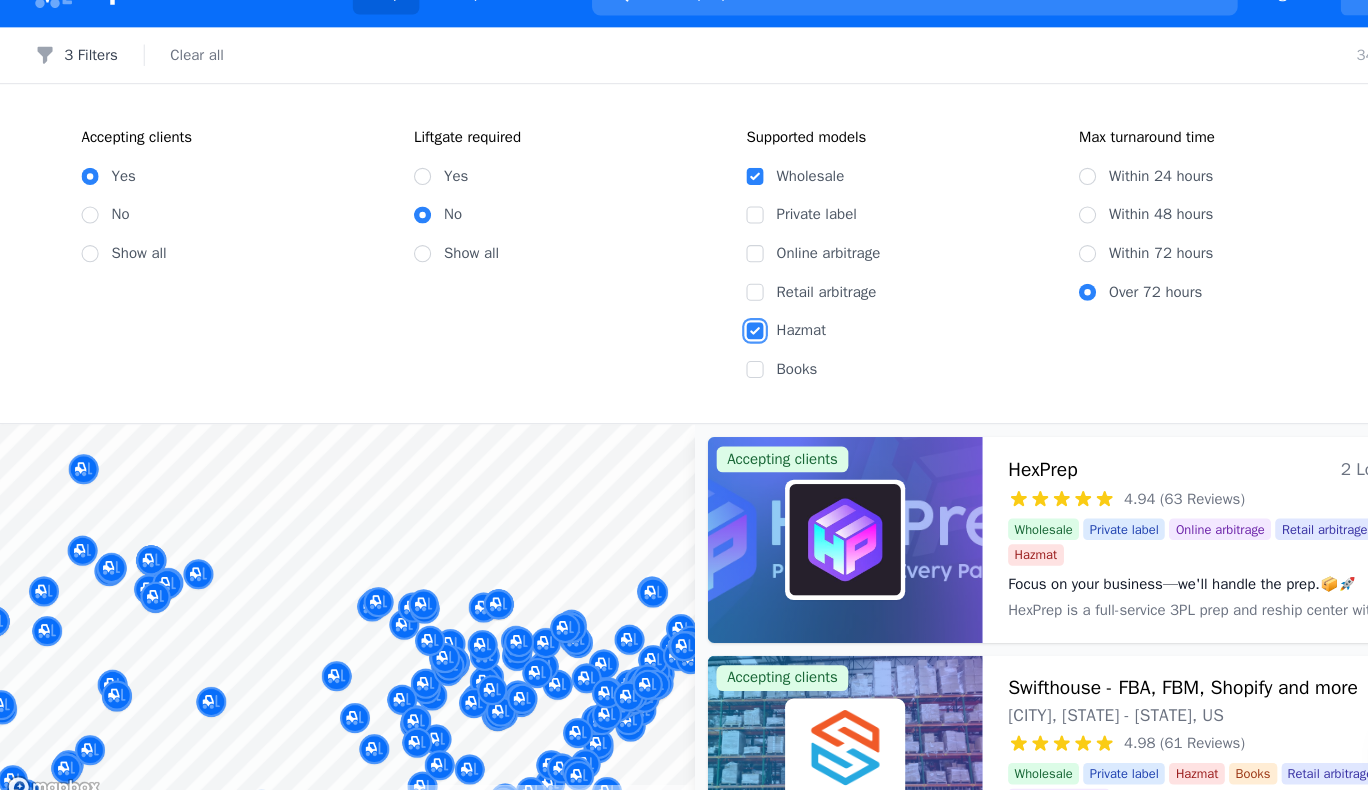 checkbox on "true" 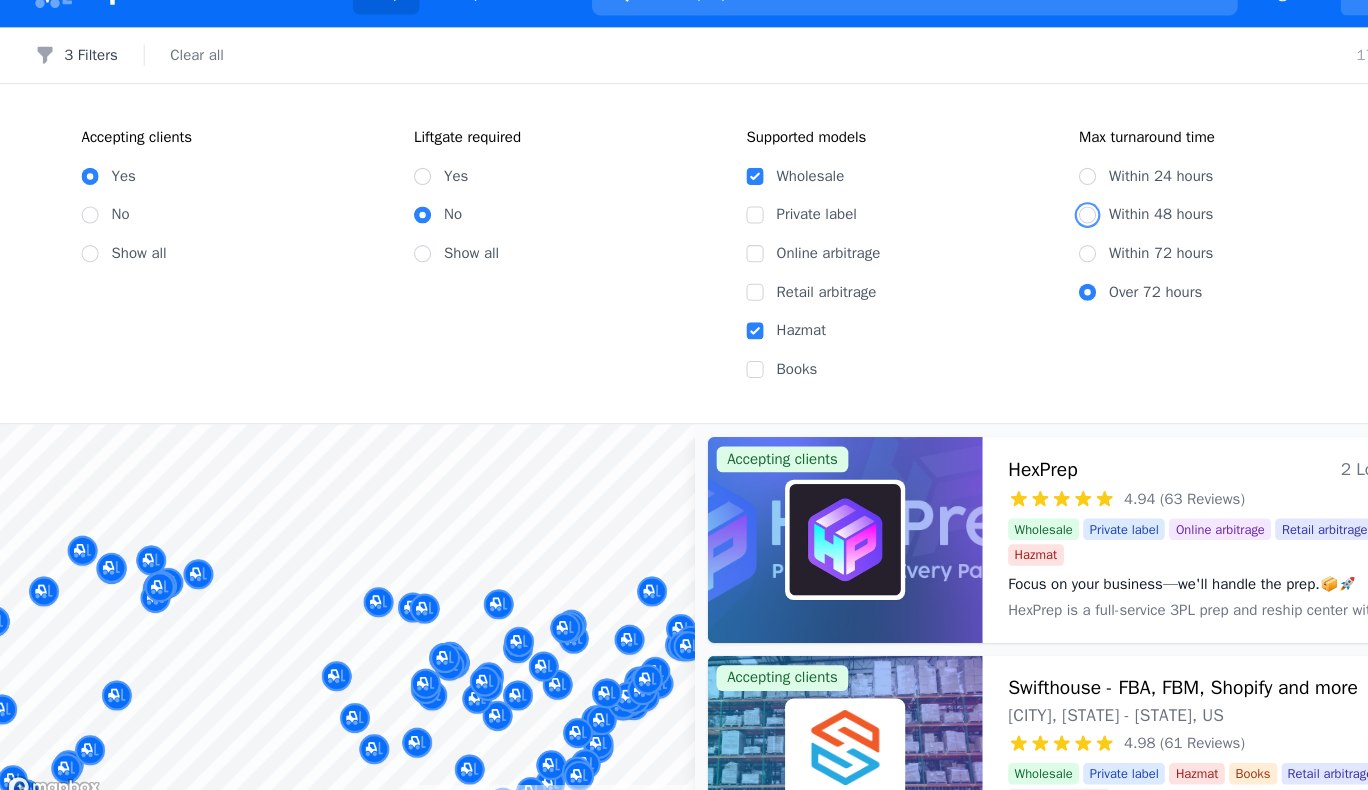 click on "Within 48 hours" at bounding box center [1014, 239] 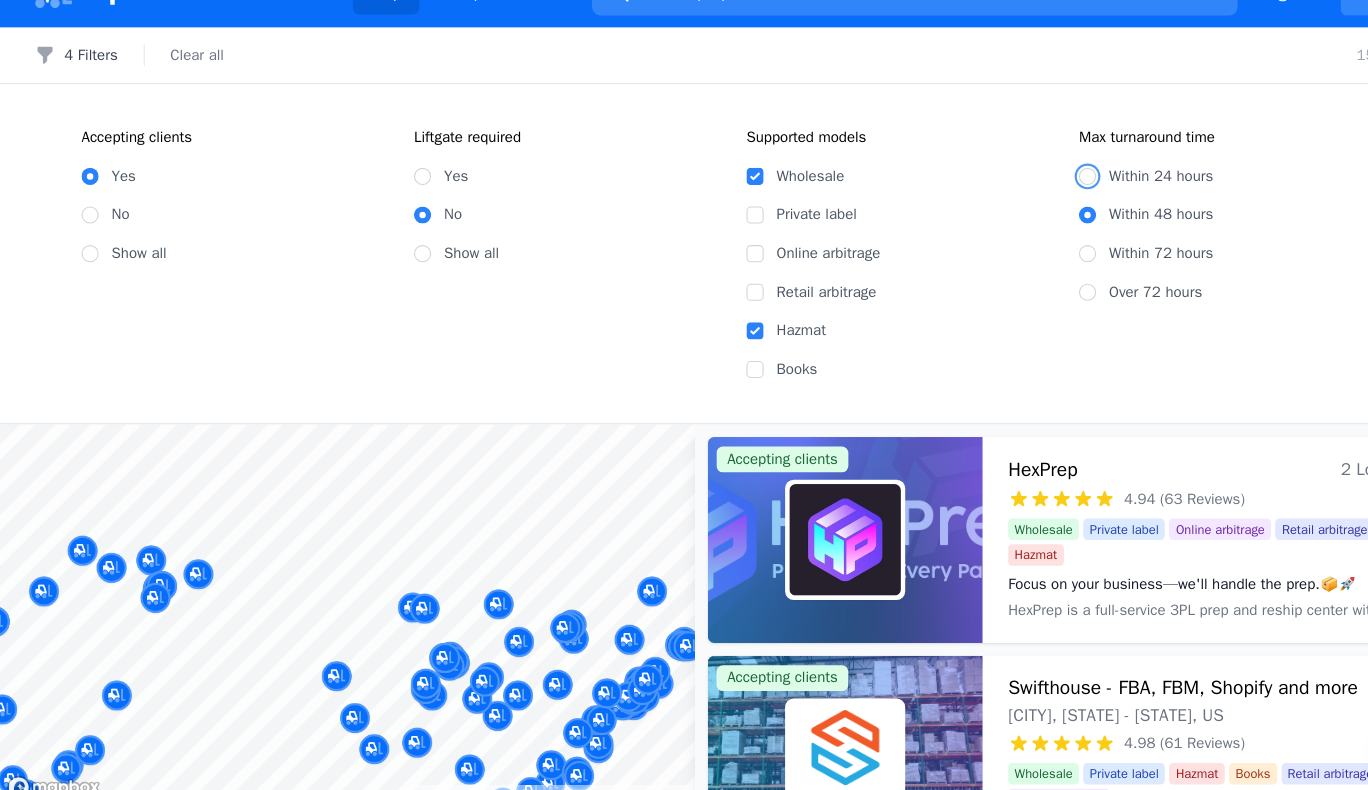 click on "Within 24 hours" at bounding box center [1014, 203] 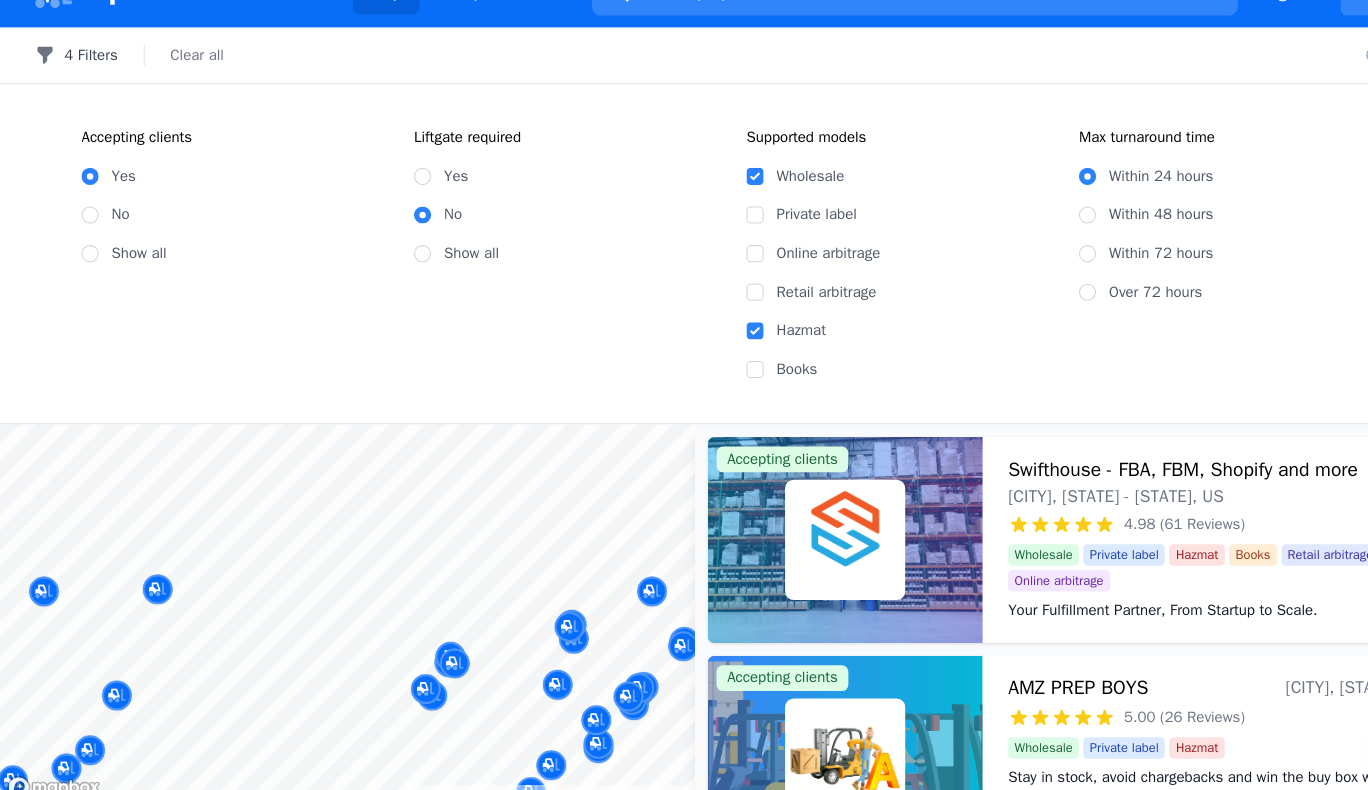 click on "4 Filters" at bounding box center [71, 90] 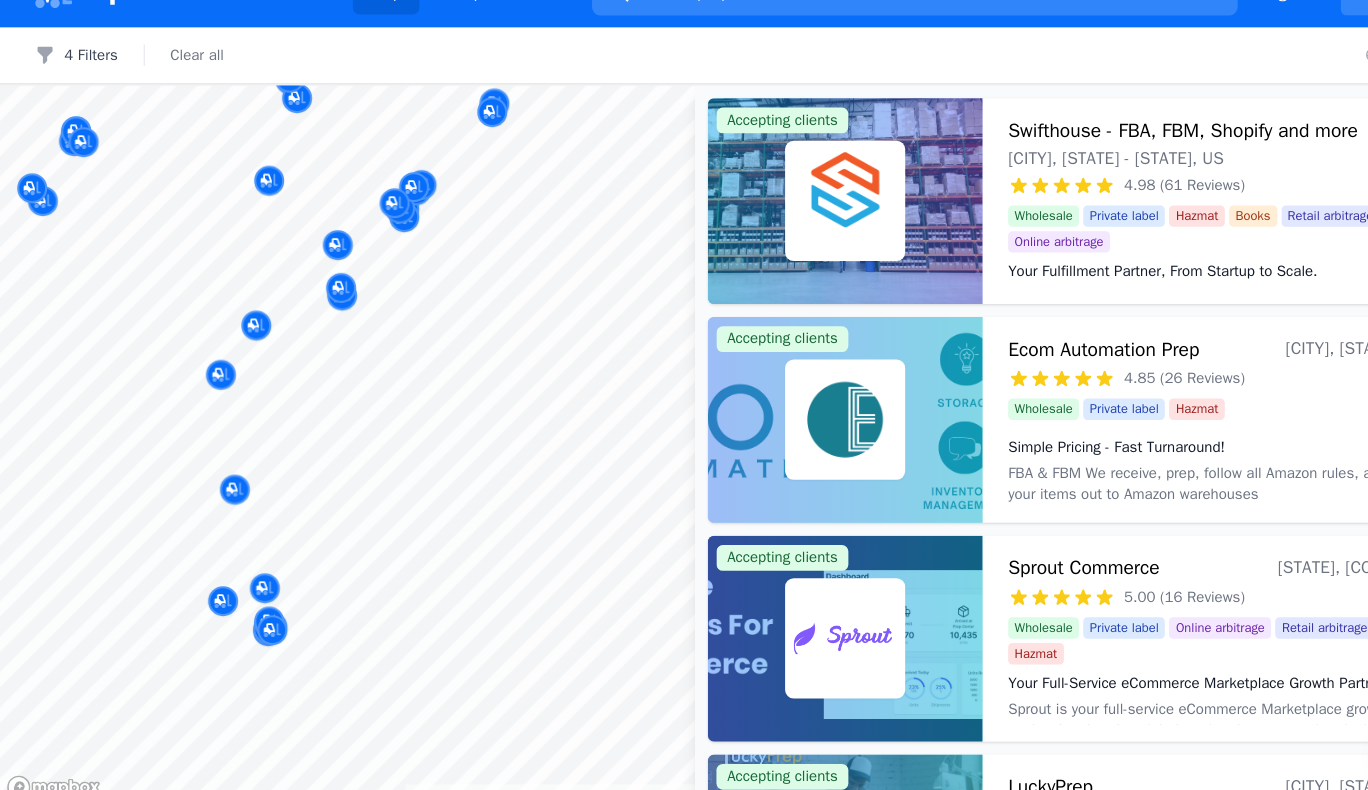 click on "Recent Map Repricer Search prep centers Ctrl  K Open main menu Sign in Sign up Filters 4 Filters Clear all 61 results Map © Mapbox   © OpenStreetMap   Improve this map Accepting clients Swifthouse - FBA, FBM, Shopify and more [CITY], [STATE] - [STATE], [COUNTRY] 4.98 (61 Reviews) Your Fulfillment Partner, From Startup to Scale. Wholesale Private label Hazmat Books Retail arbitrage Online arbitrage Your Fulfillment Partner, From Startup to Scale. Accepting clients Ecom Automation Prep  [CITY], [STATE], [COUNTRY] 4.85 (26 Reviews) Simple Pricing - Fast Turnaround!  Wholesale Private label Hazmat Simple Pricing - Fast Turnaround!  FBA & FBM We receive, prep, follow all Amazon rules, and send your items out to Amazon warehouses Accepting clients Sprout Commerce [STATE], [COUNTRY] 5.00 (16 Reviews) Your Full-Service eCommerce Marketplace Growth Partner Wholesale Private label Online arbitrage Retail arbitrage Hazmat Your Full-Service eCommerce Marketplace Growth Partner Accepting clients LuckyPrep 4.54 (24 Reviews) Books" at bounding box center (684, 395) 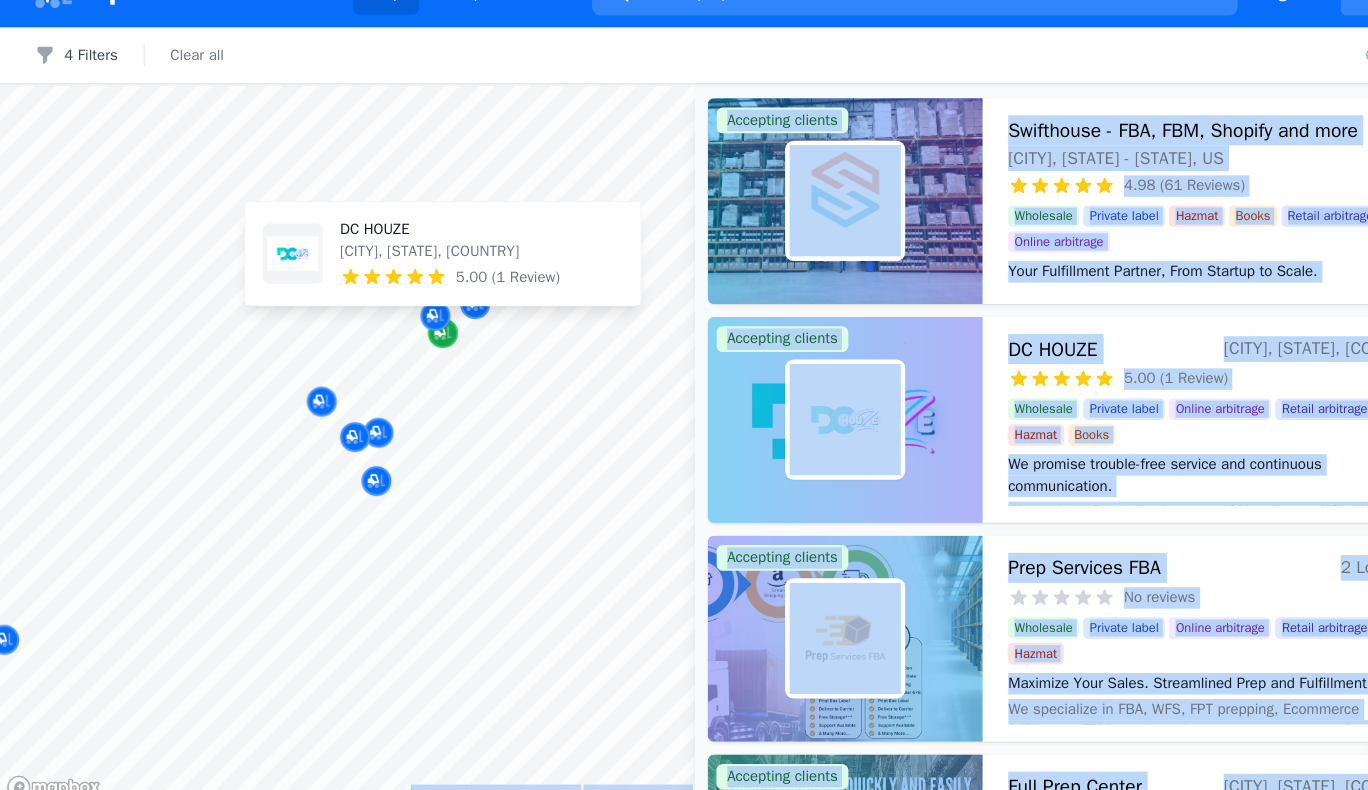 click at bounding box center [413, 349] 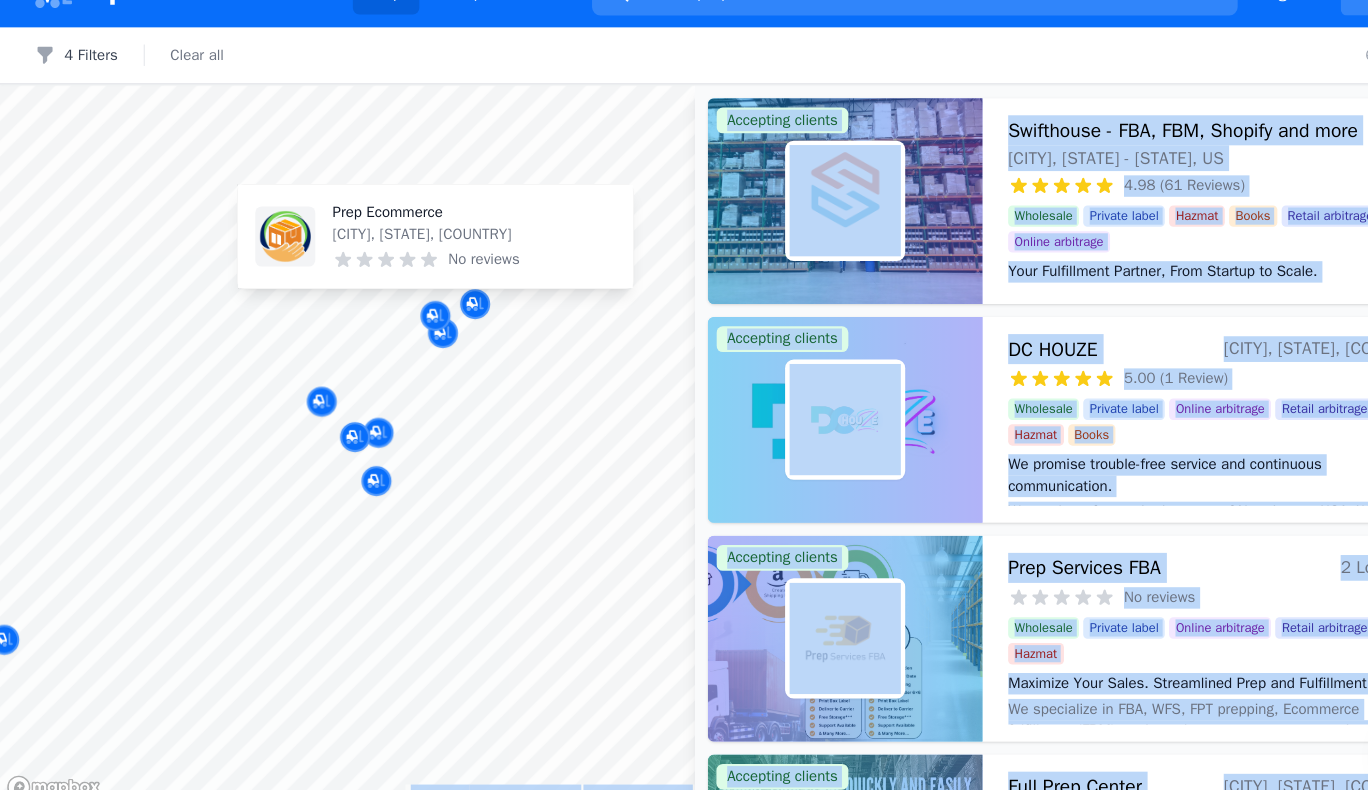 click on "Prep Ecommerce" at bounding box center (397, 237) 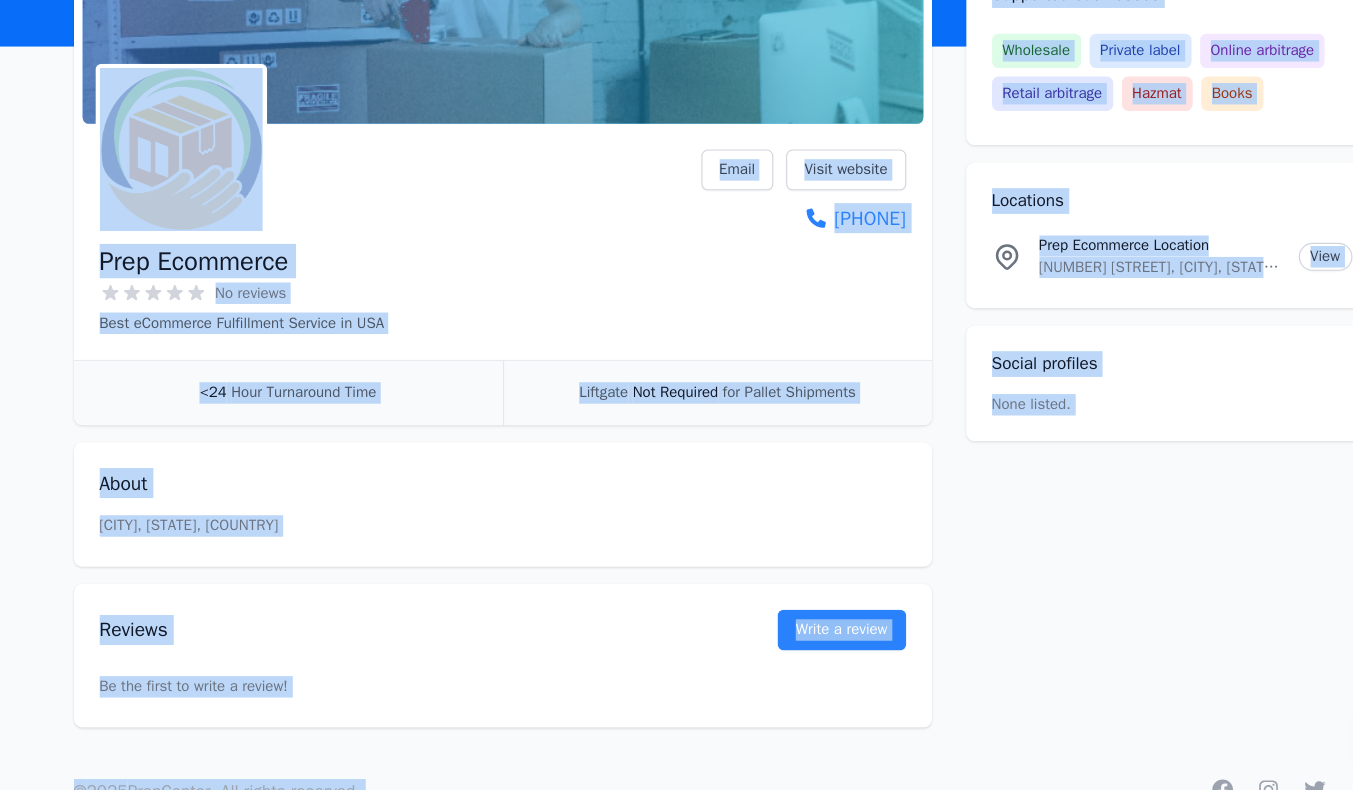scroll, scrollTop: 164, scrollLeft: 0, axis: vertical 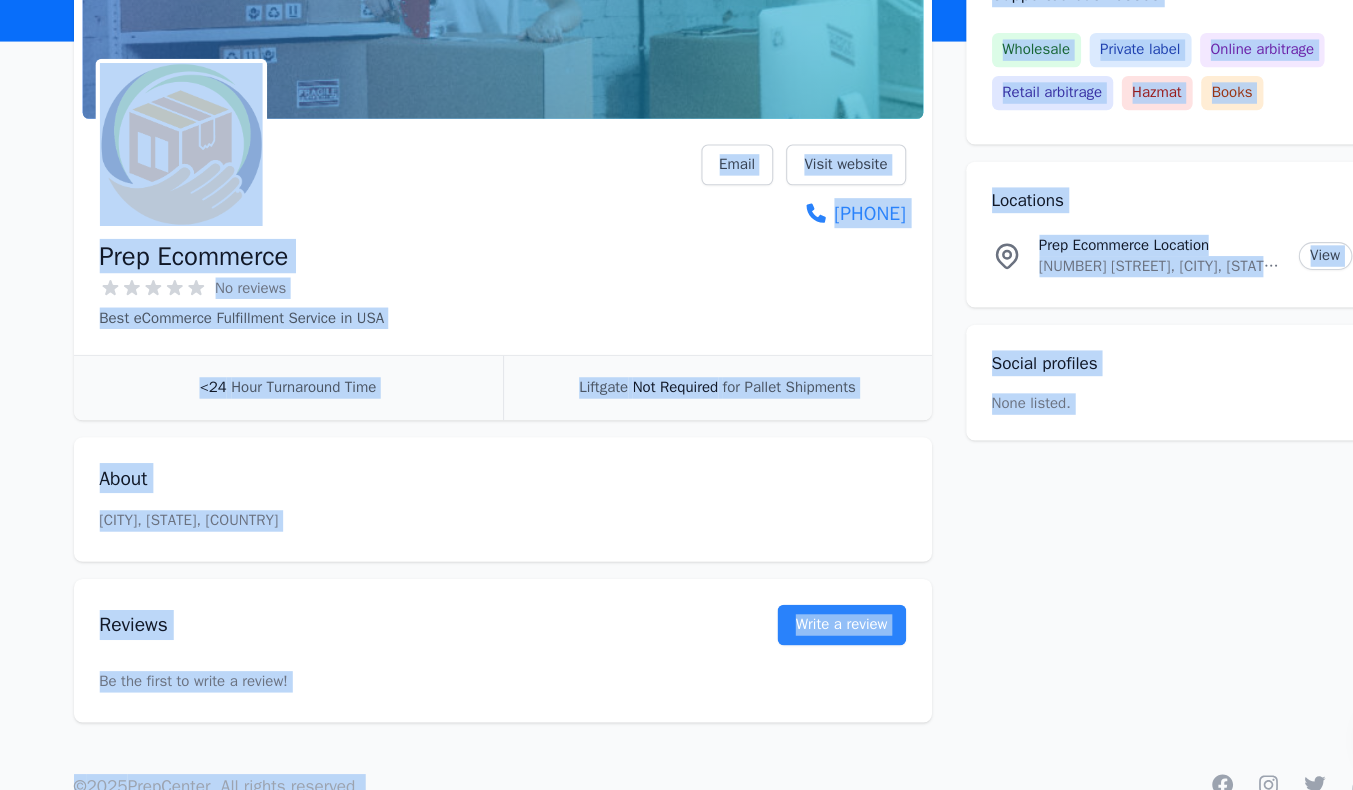 click on "About" at bounding box center [469, 499] 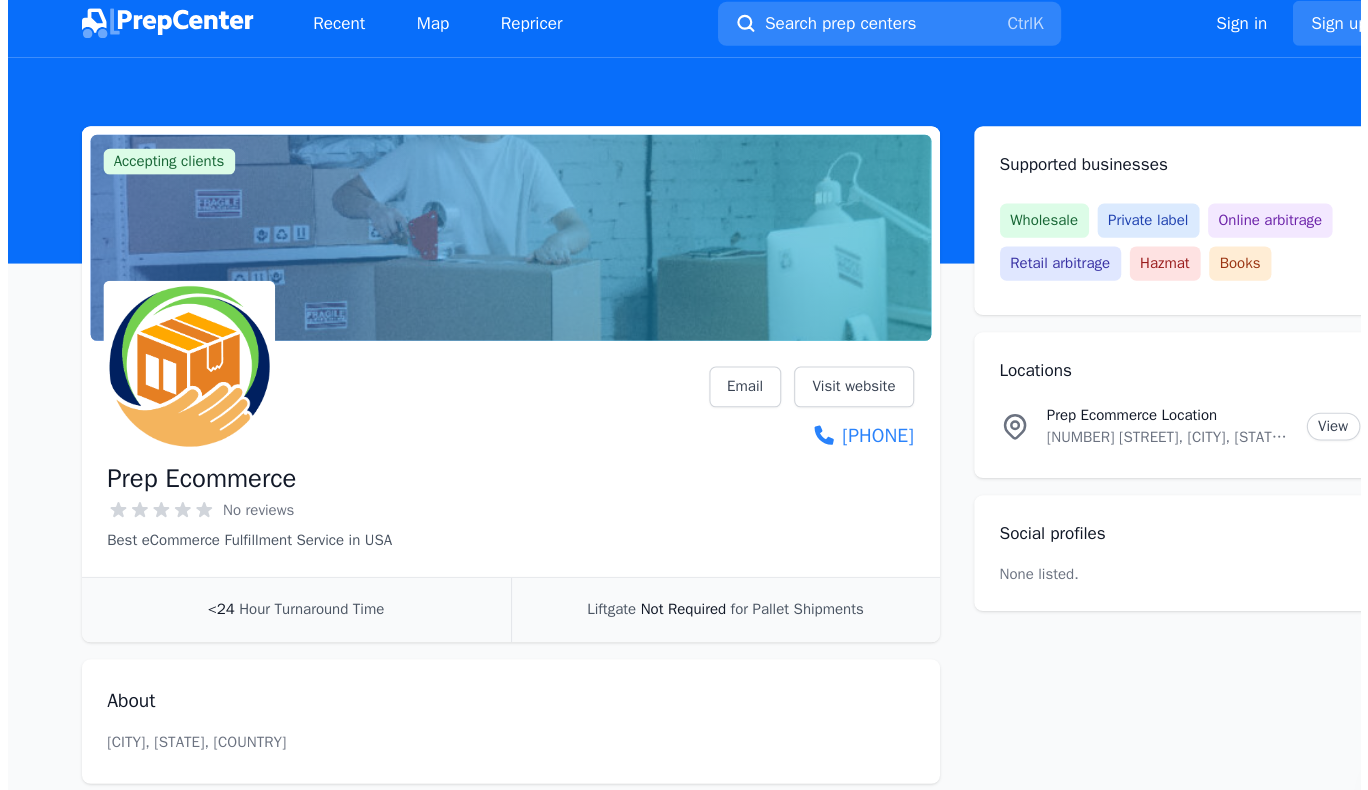 scroll, scrollTop: 0, scrollLeft: 0, axis: both 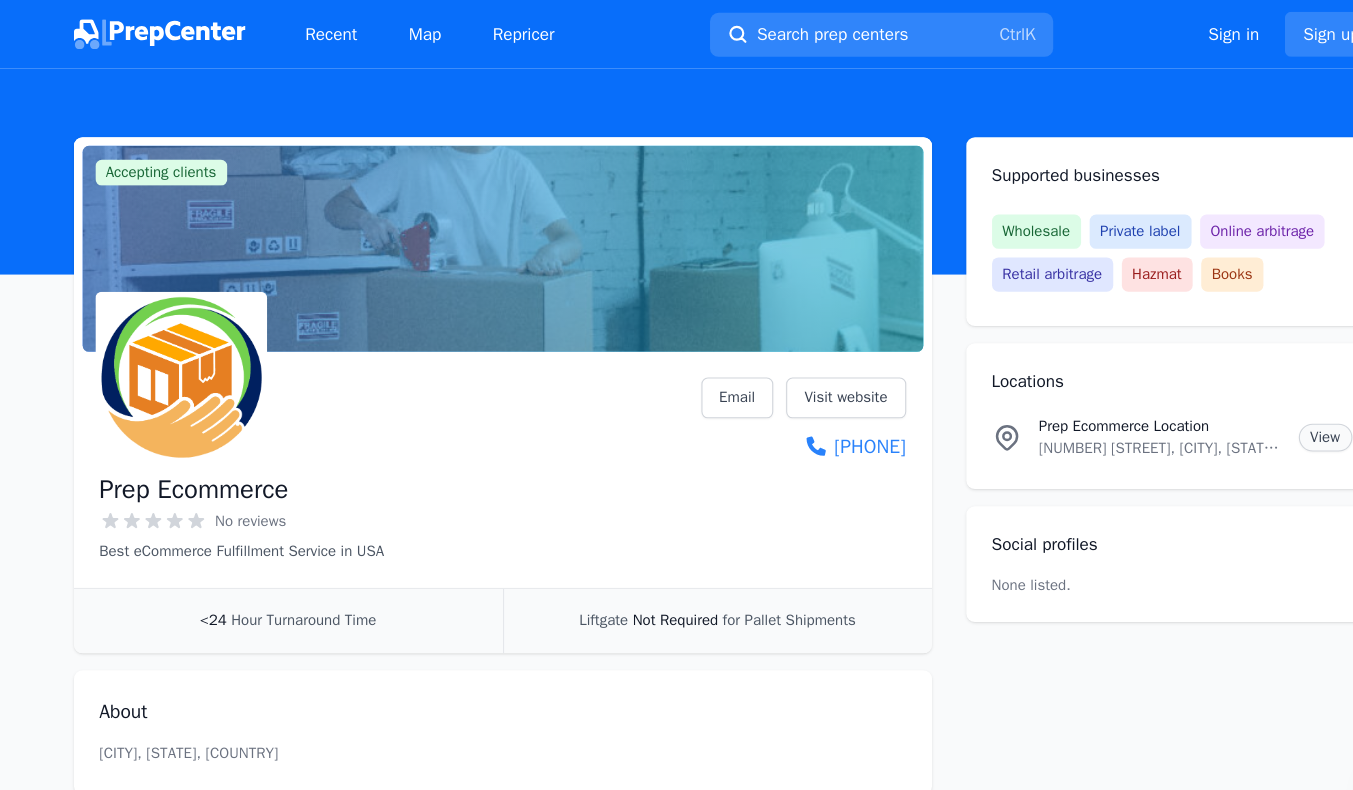 click on "View" at bounding box center [1236, 408] 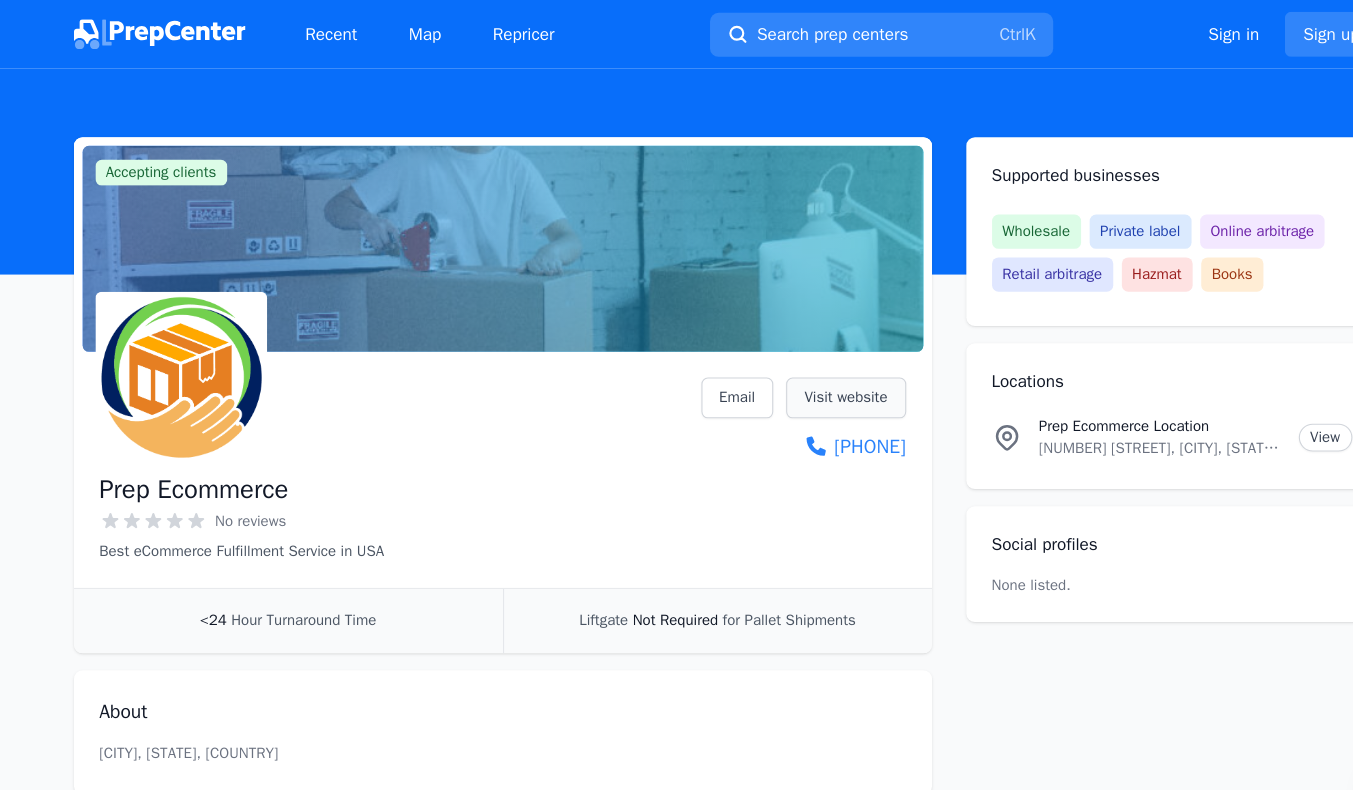 click on "Visit website" at bounding box center [788, 371] 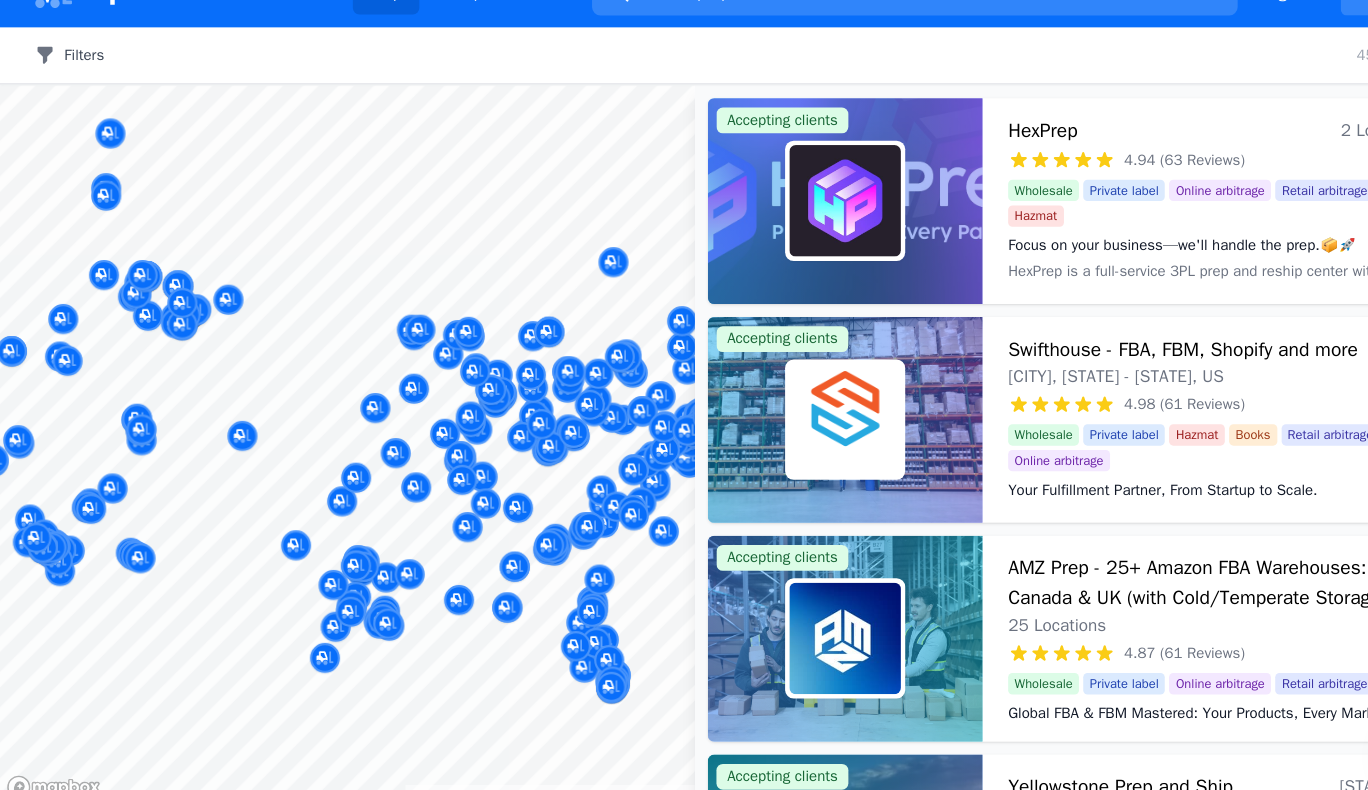 click on "Filters" at bounding box center [64, 90] 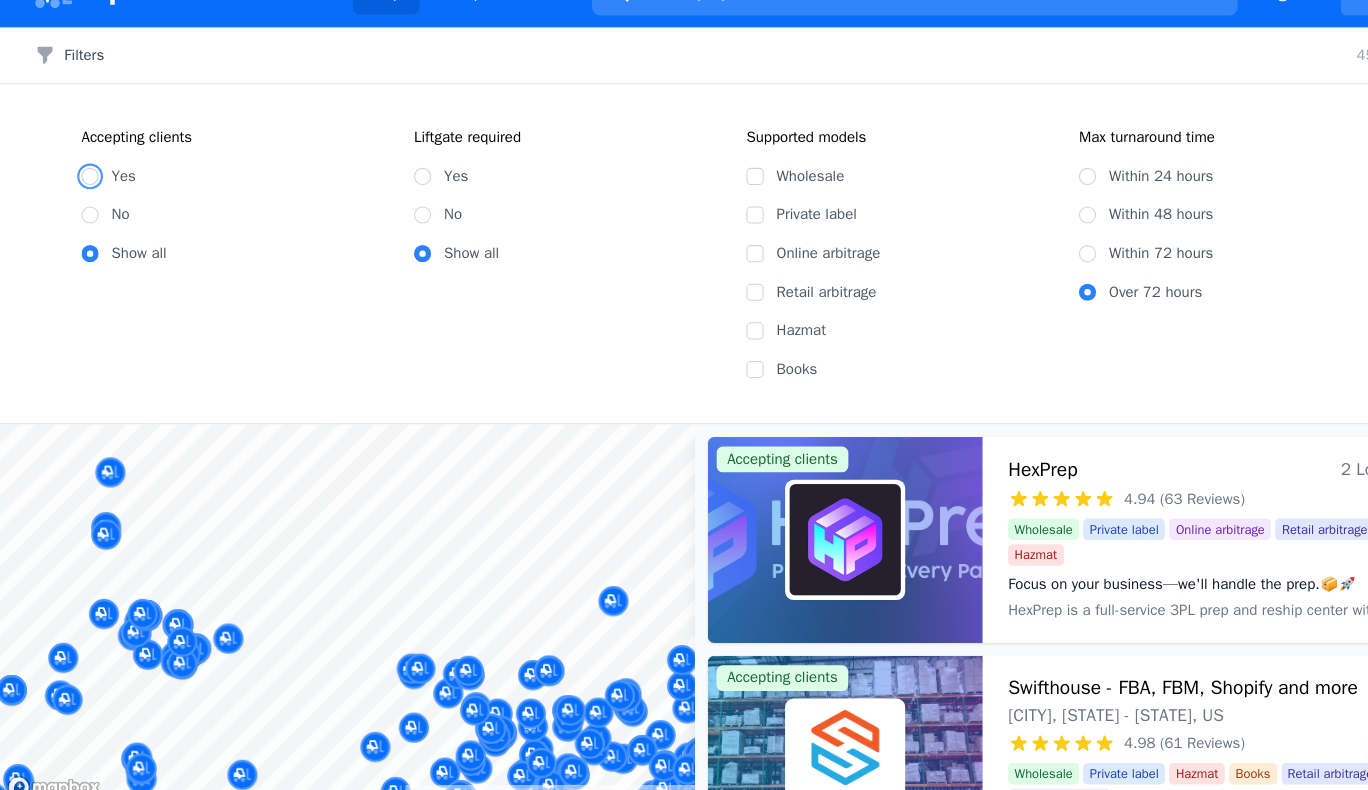 click on "Yes" at bounding box center [84, 203] 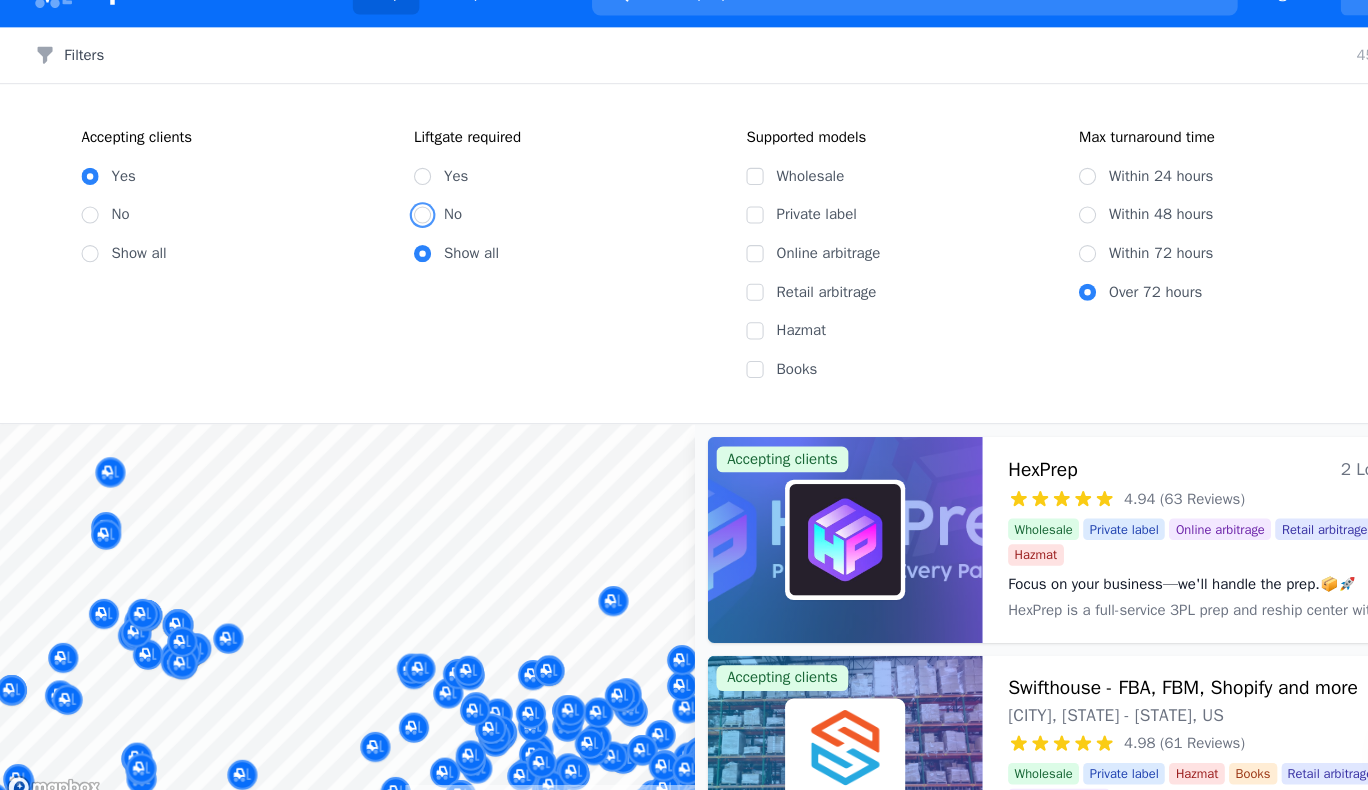 click on "No" at bounding box center (394, 239) 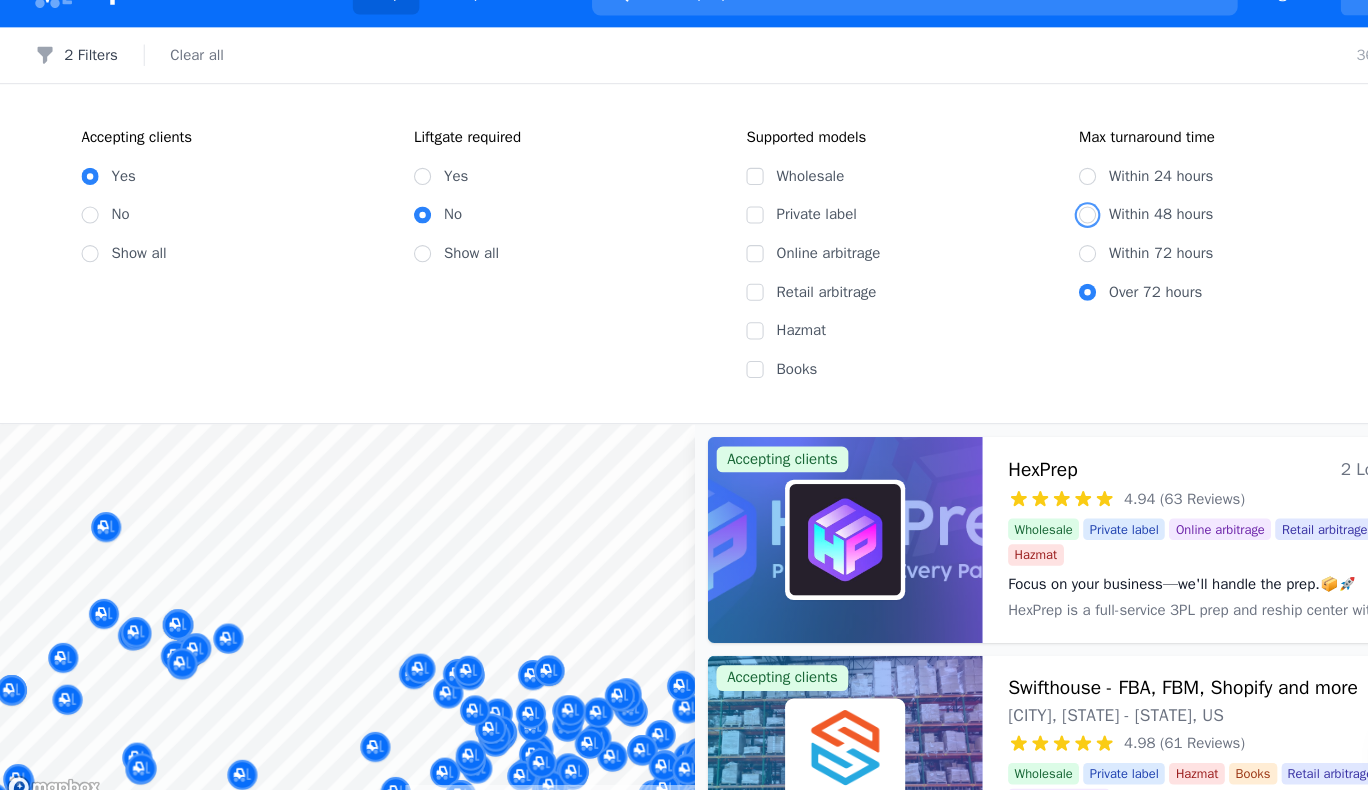 click on "Within 48 hours" at bounding box center (1014, 239) 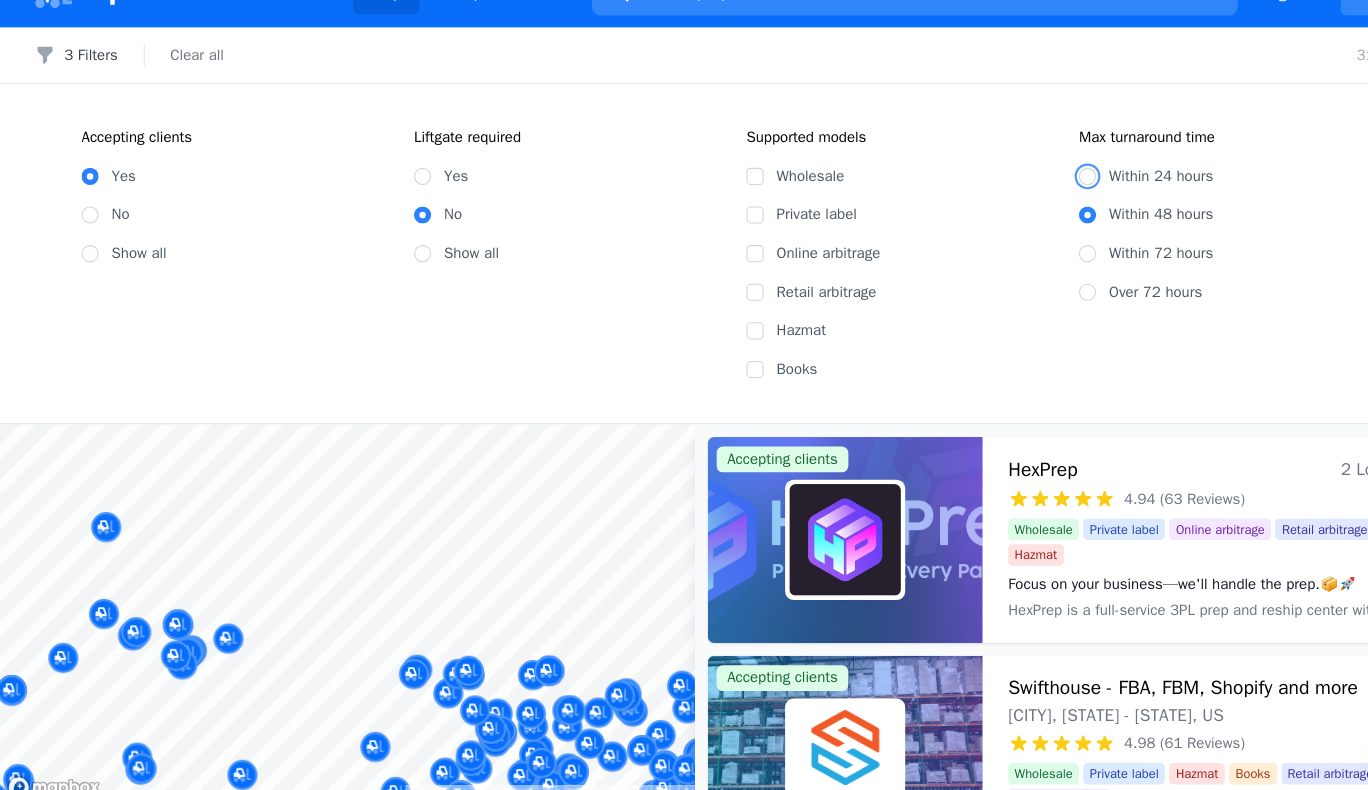 click on "Within 24 hours" at bounding box center [1014, 203] 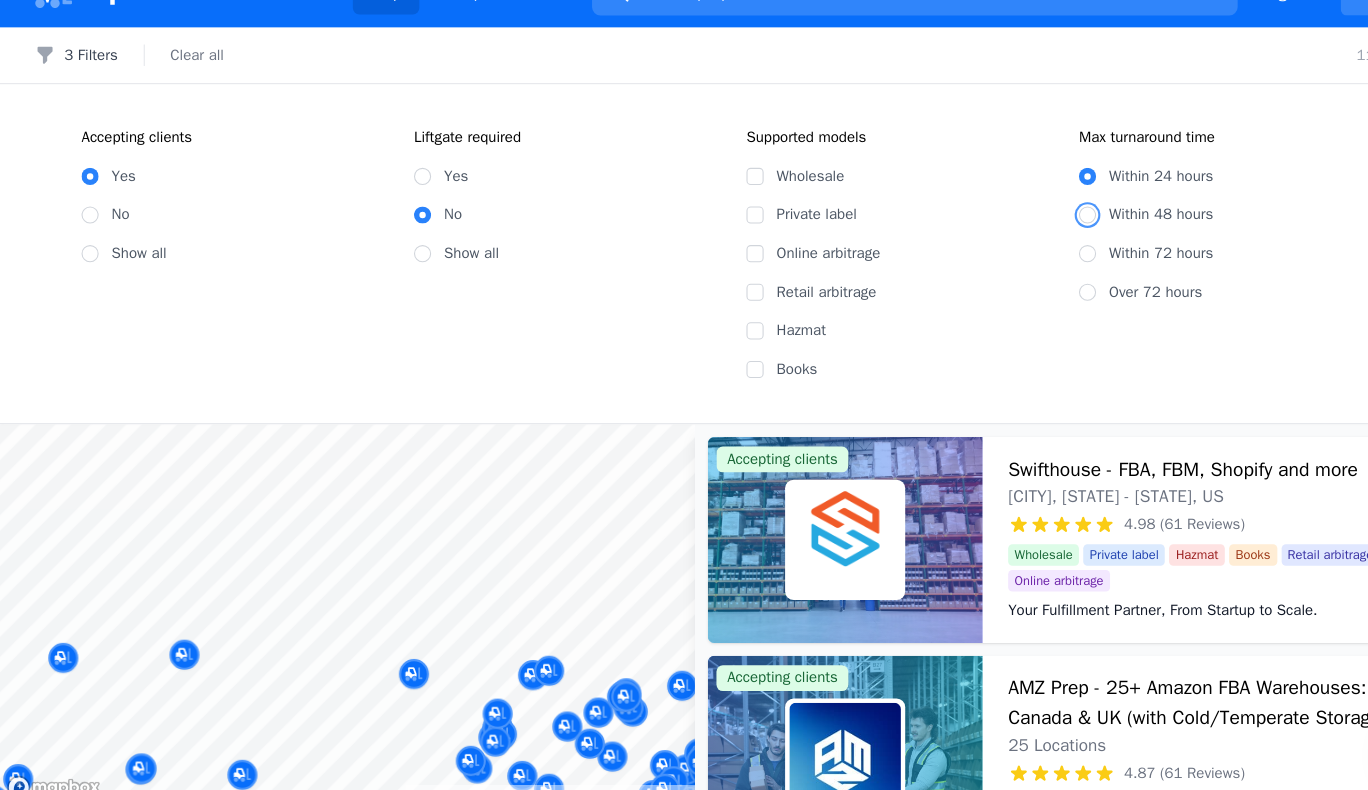 click on "Within 48 hours" at bounding box center [1014, 239] 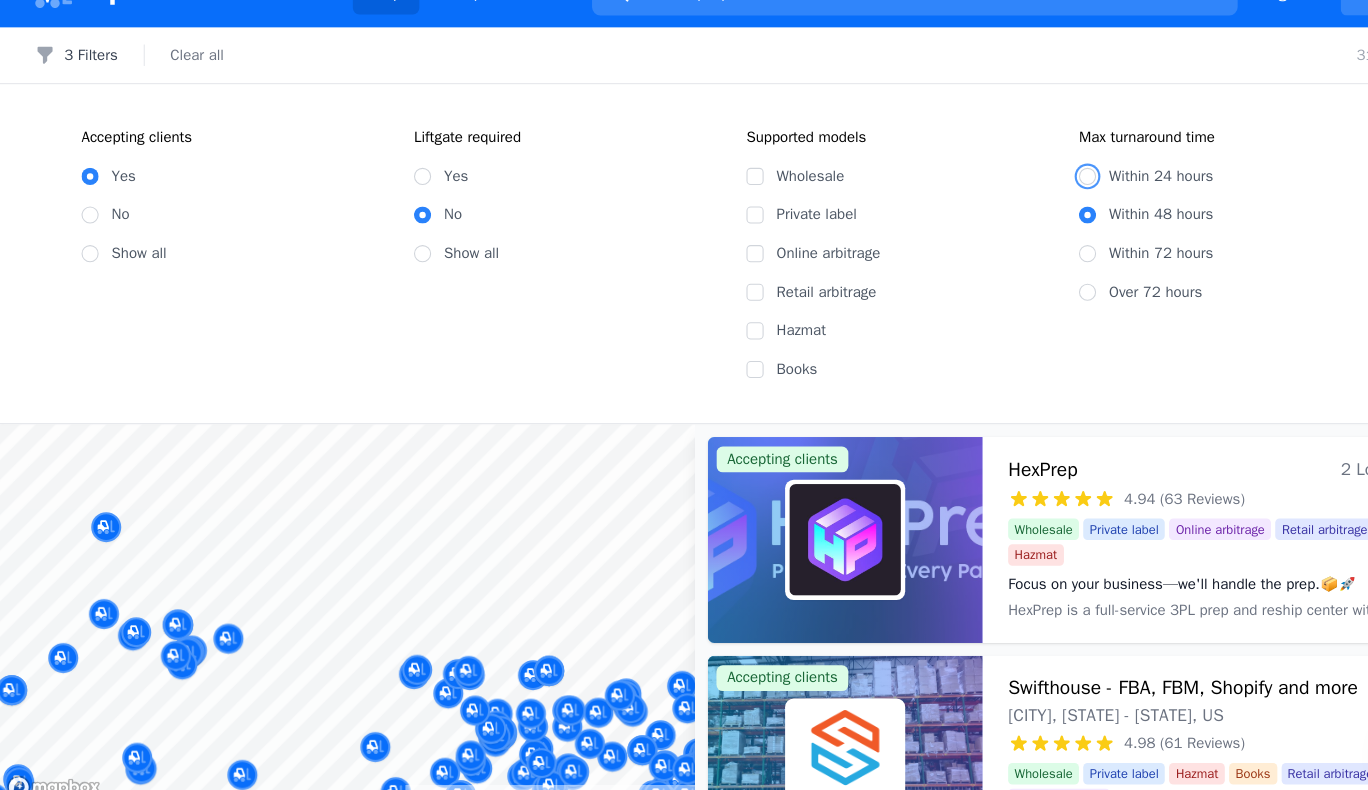 click on "Within 24 hours" at bounding box center [1014, 203] 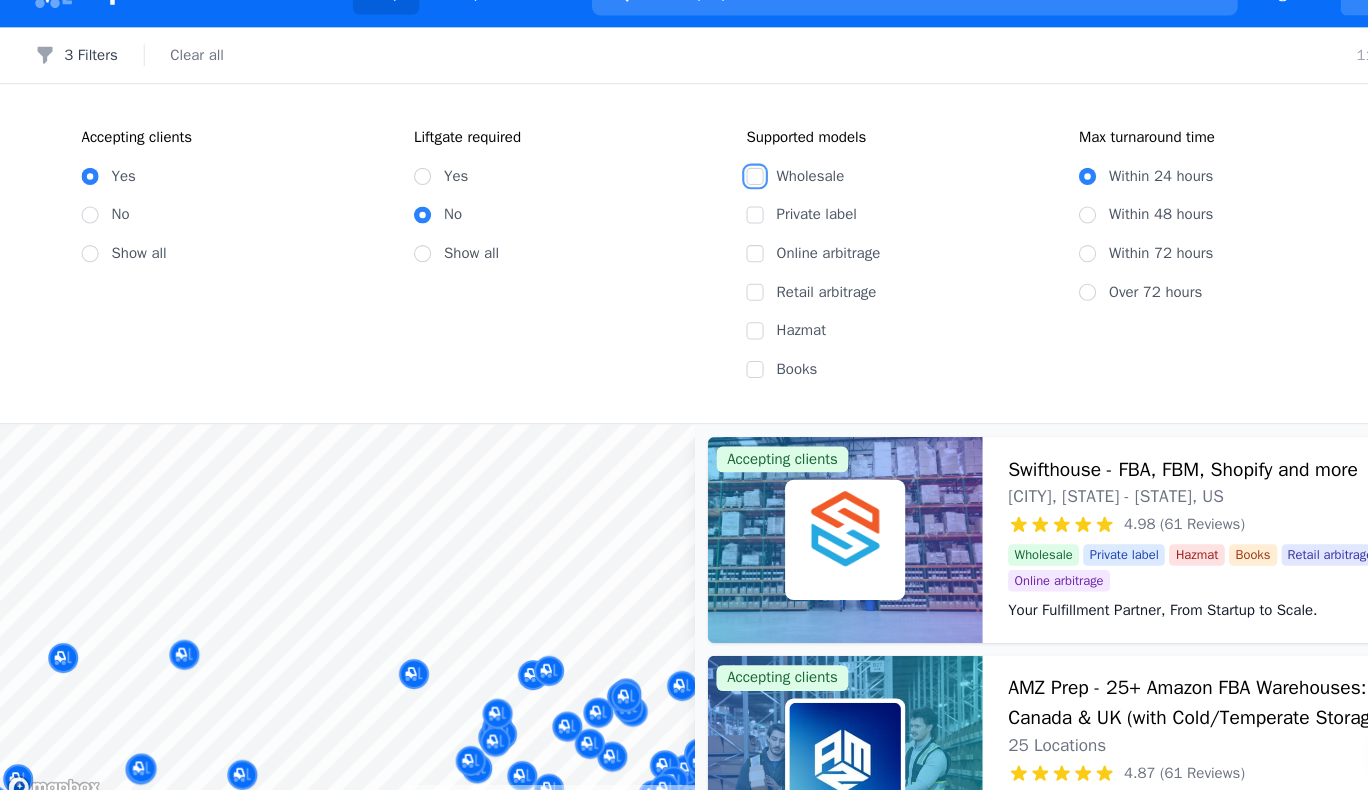 click on "Wholesale" at bounding box center (704, 203) 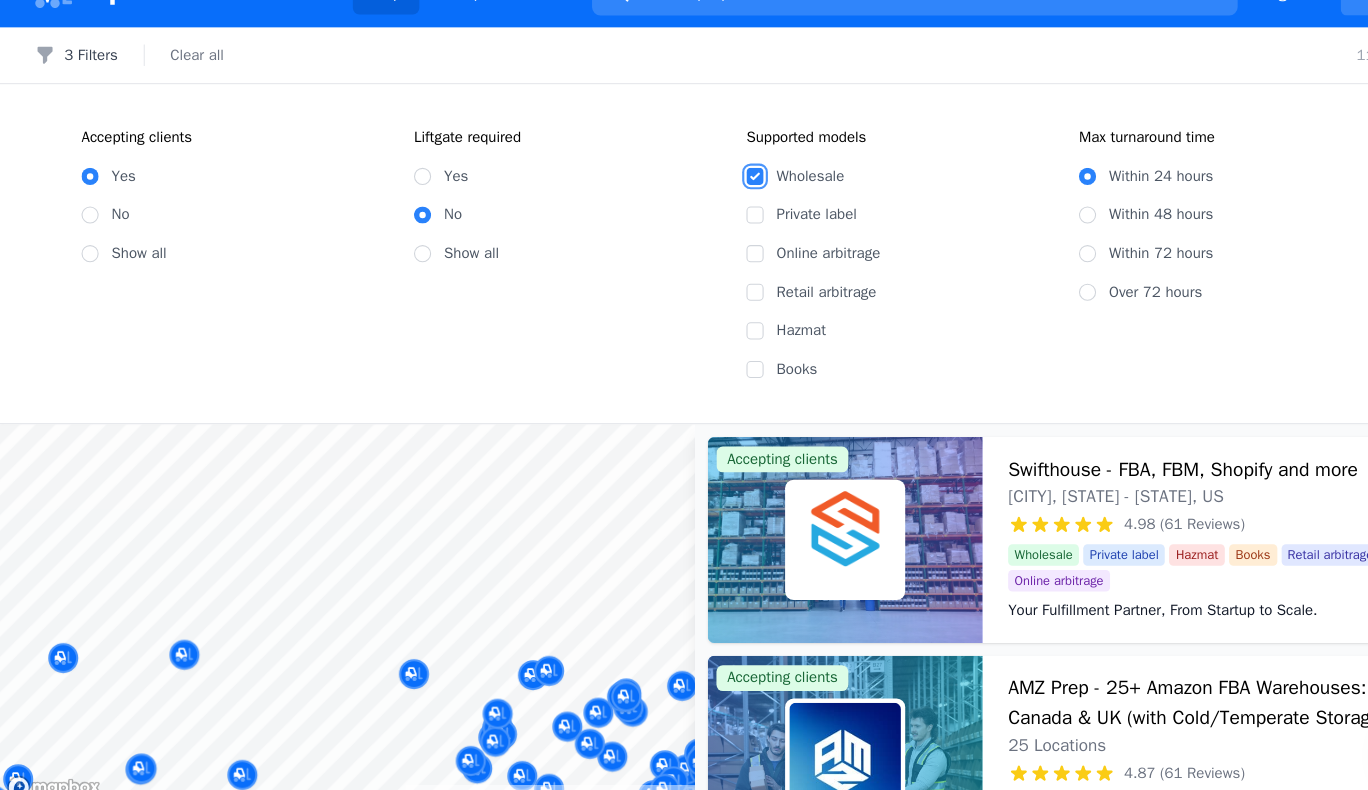checkbox on "true" 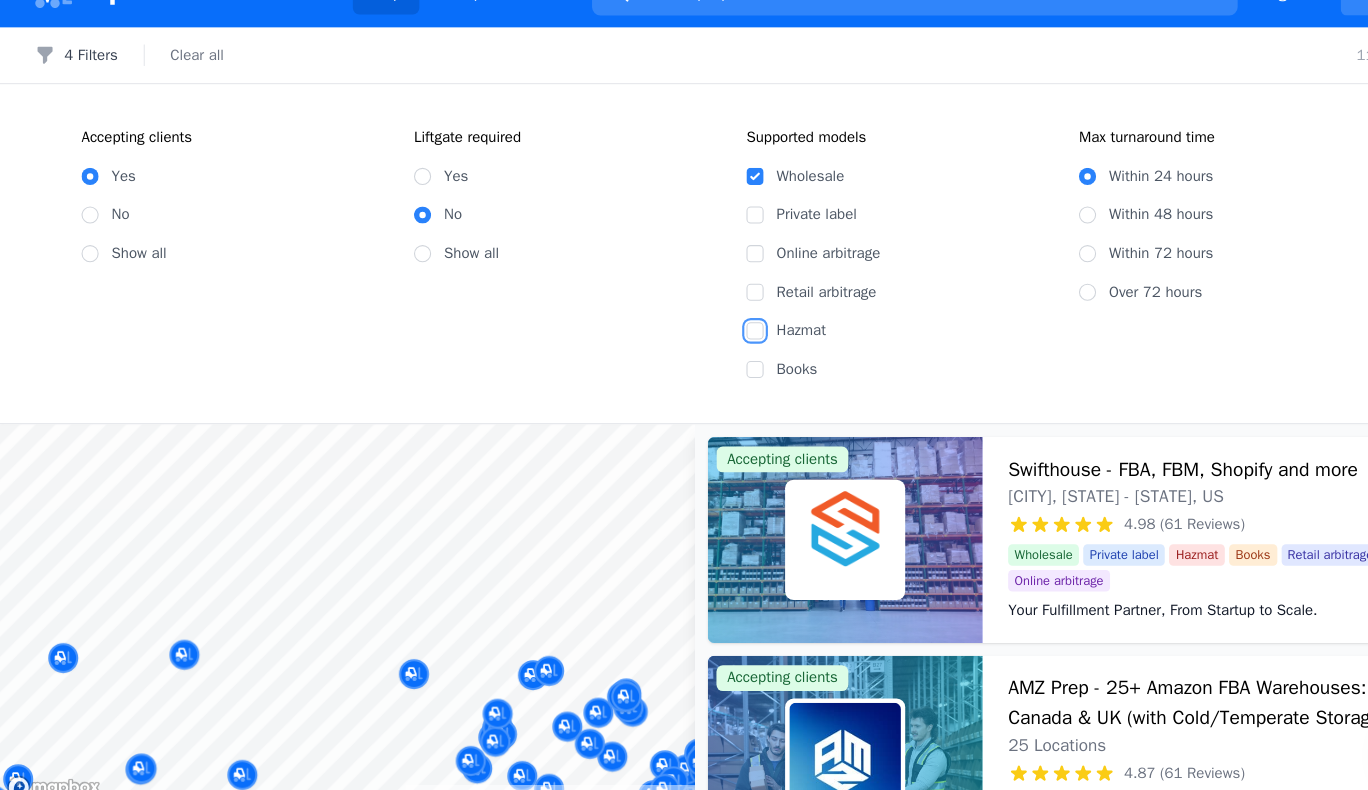 click on "Hazmat" at bounding box center [704, 347] 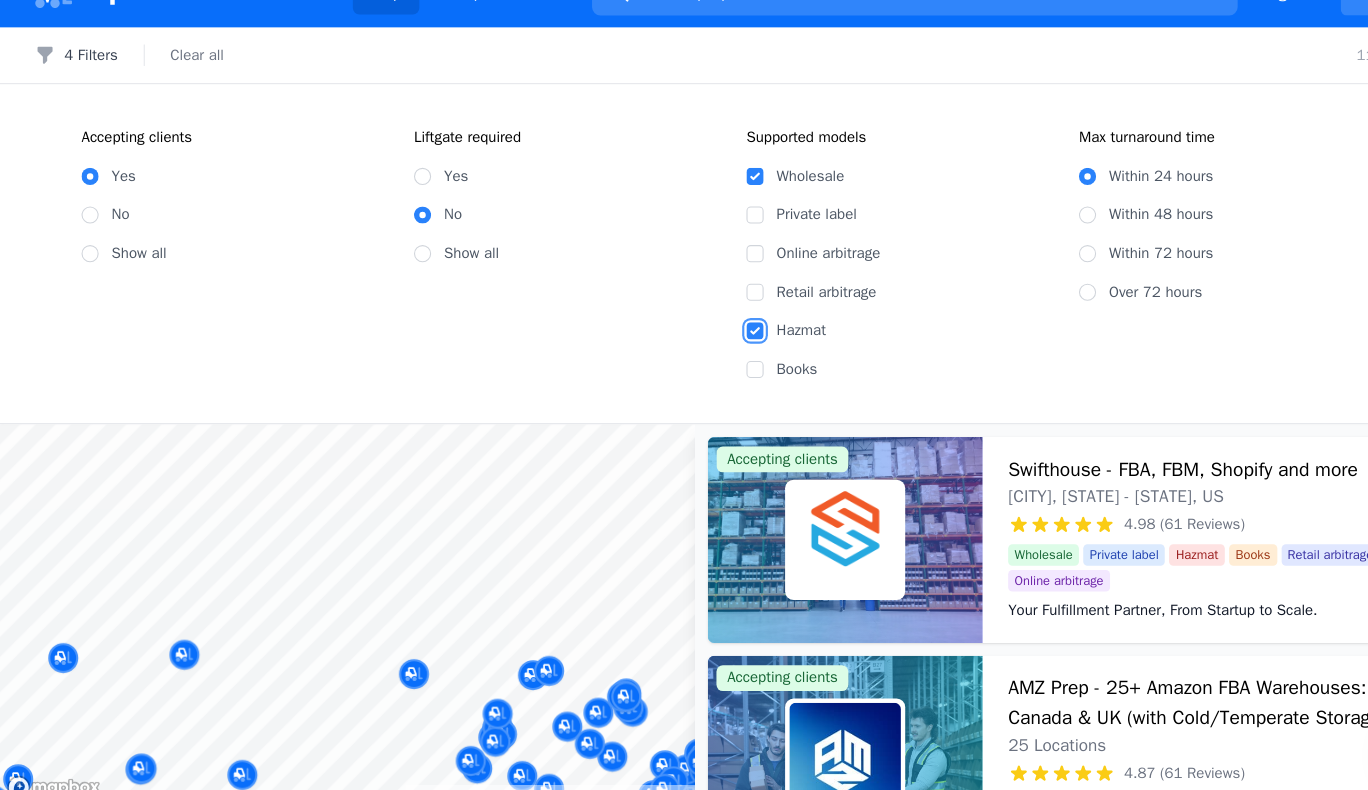 checkbox on "true" 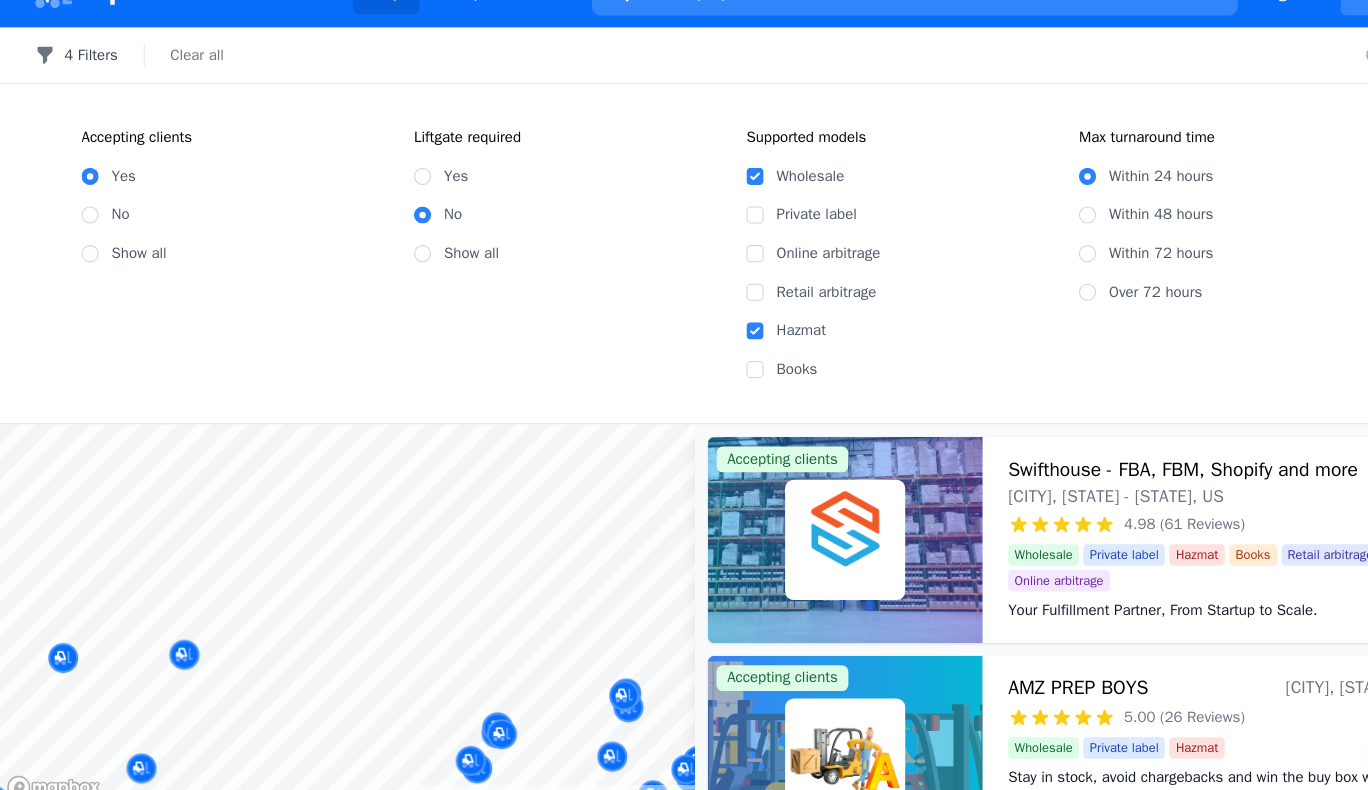 click on "4 Filters" at bounding box center (71, 90) 